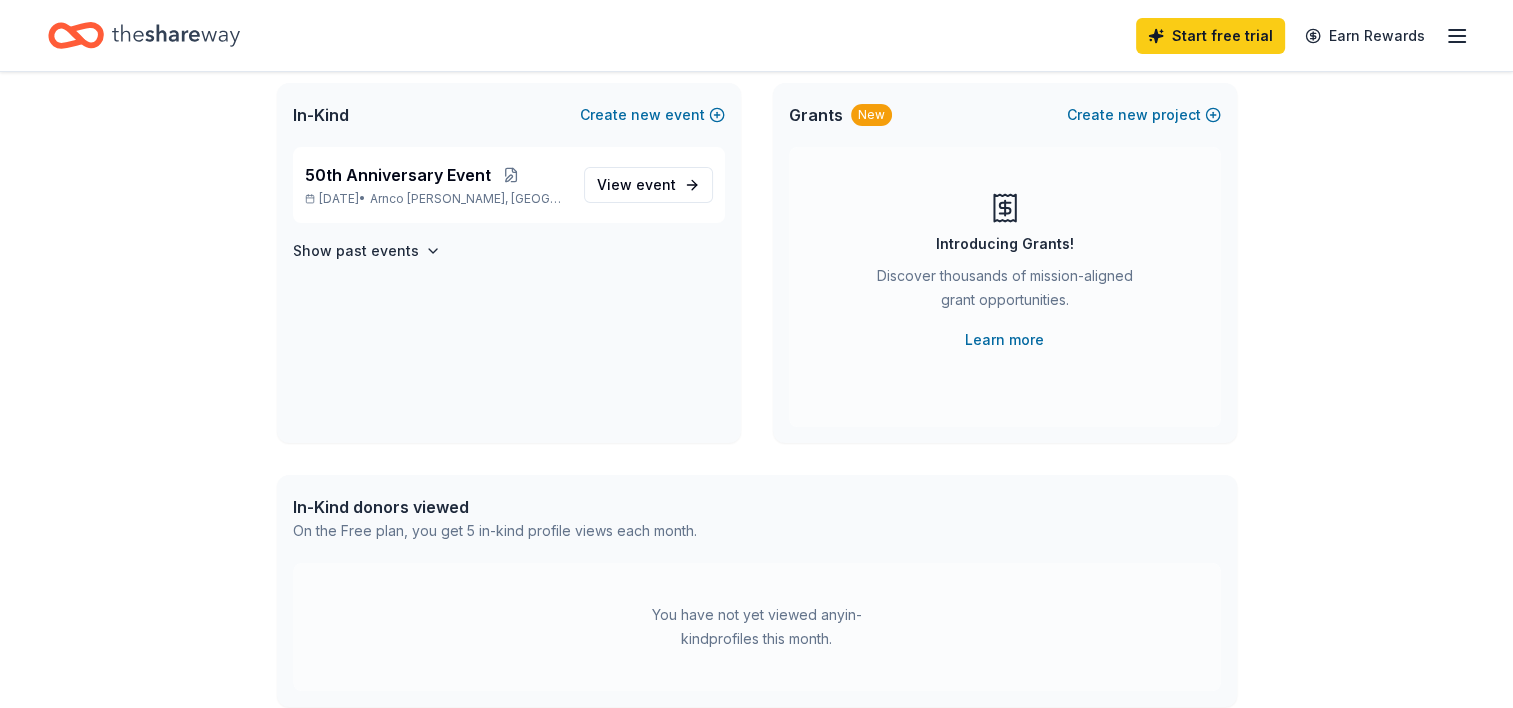 scroll, scrollTop: 0, scrollLeft: 0, axis: both 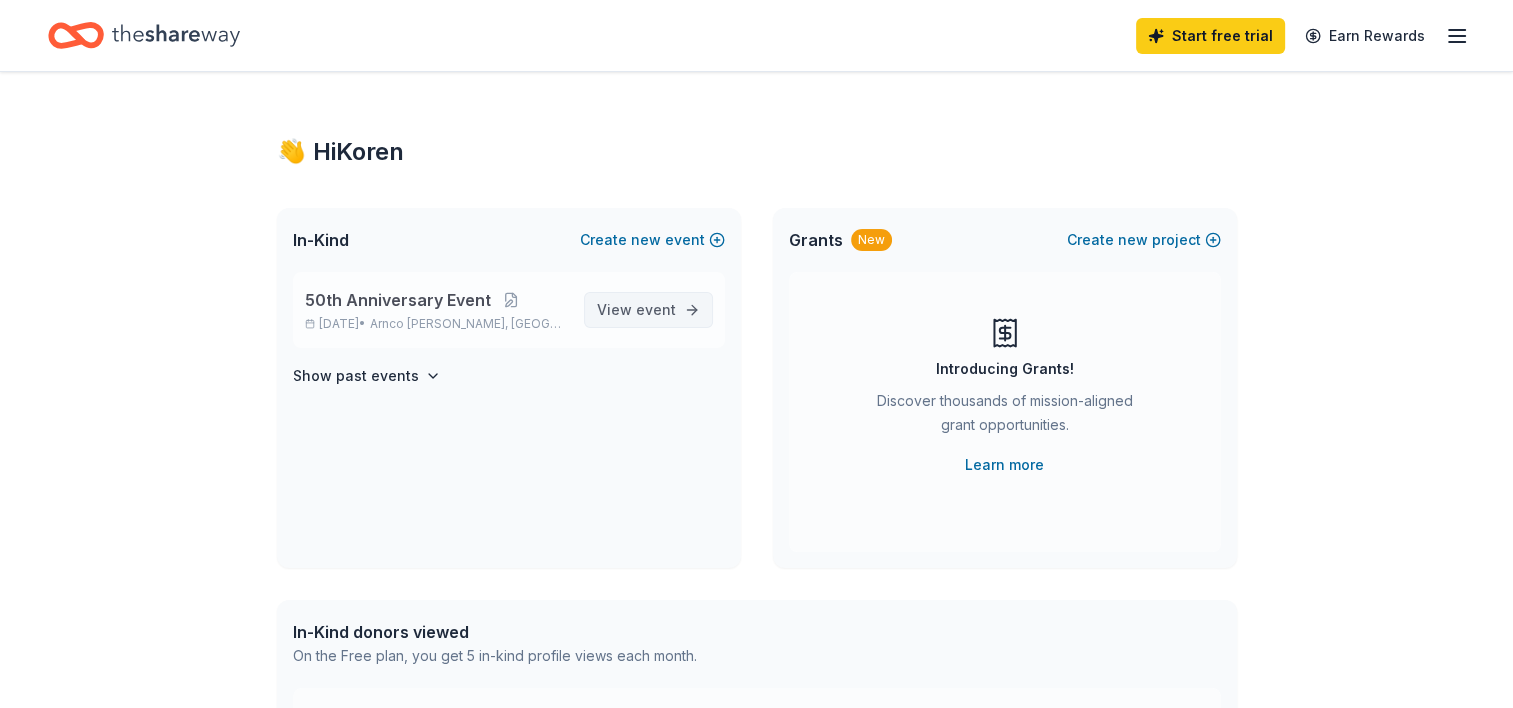 click on "View   event" at bounding box center (636, 310) 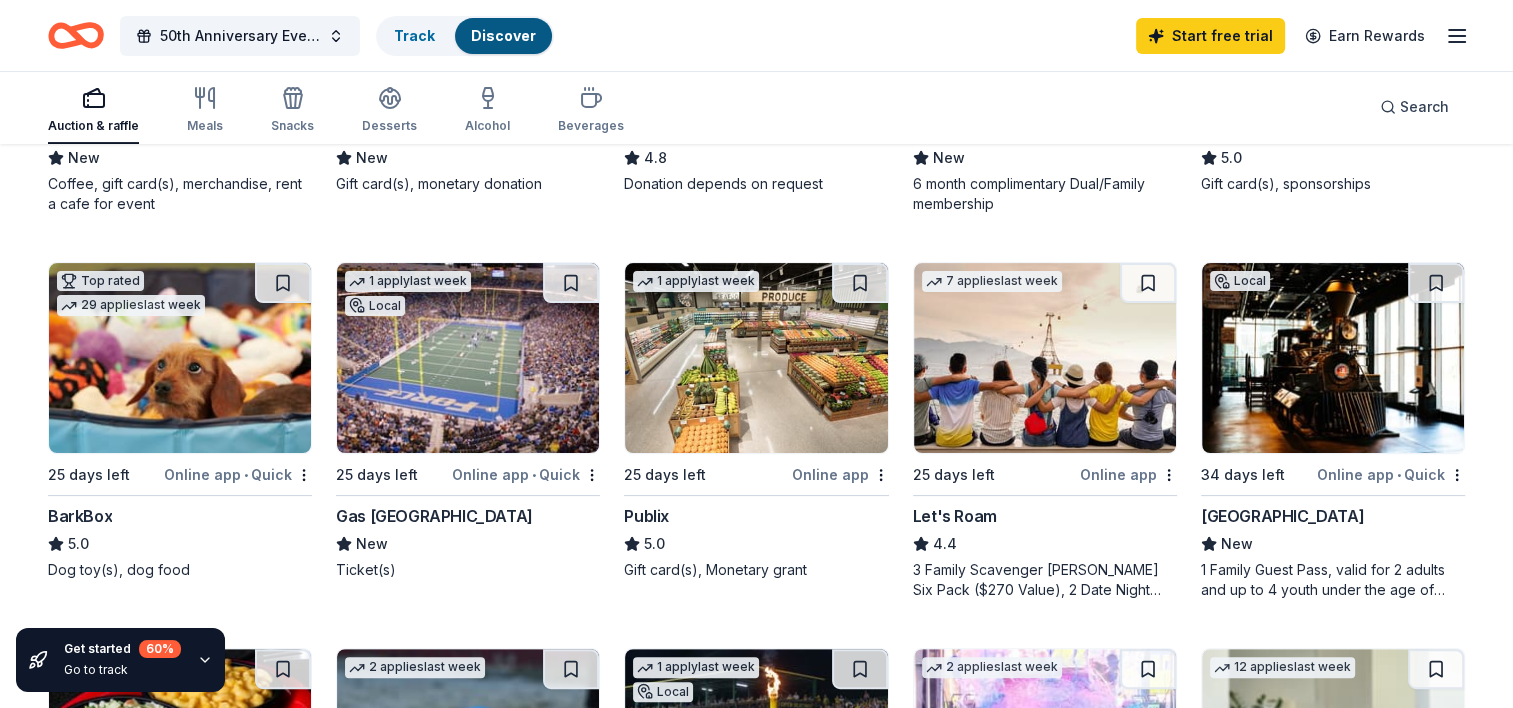 scroll, scrollTop: 500, scrollLeft: 0, axis: vertical 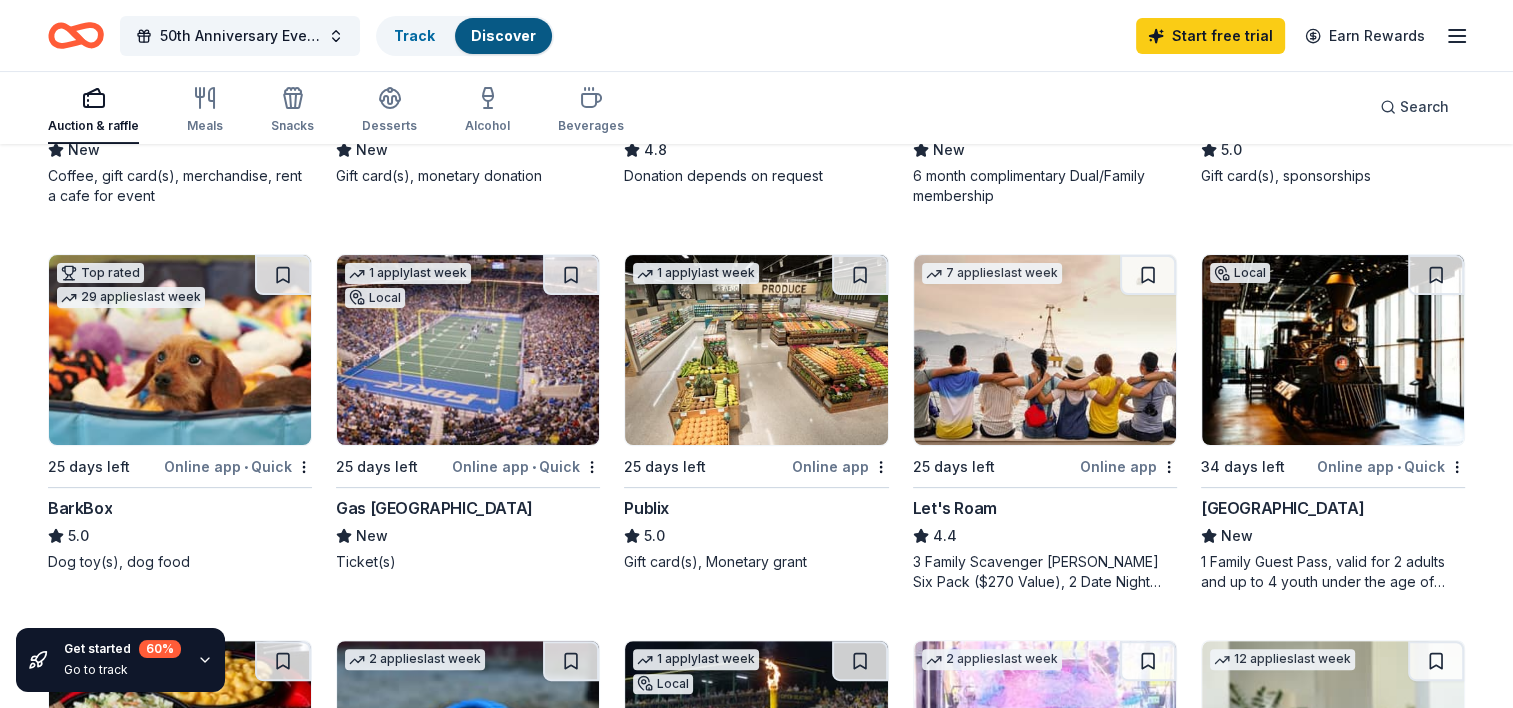 click on "3 Family Scavenger Hunt Six Pack ($270 Value), 2 Date Night Scavenger Hunt Two Pack ($130 Value)" at bounding box center (1045, 572) 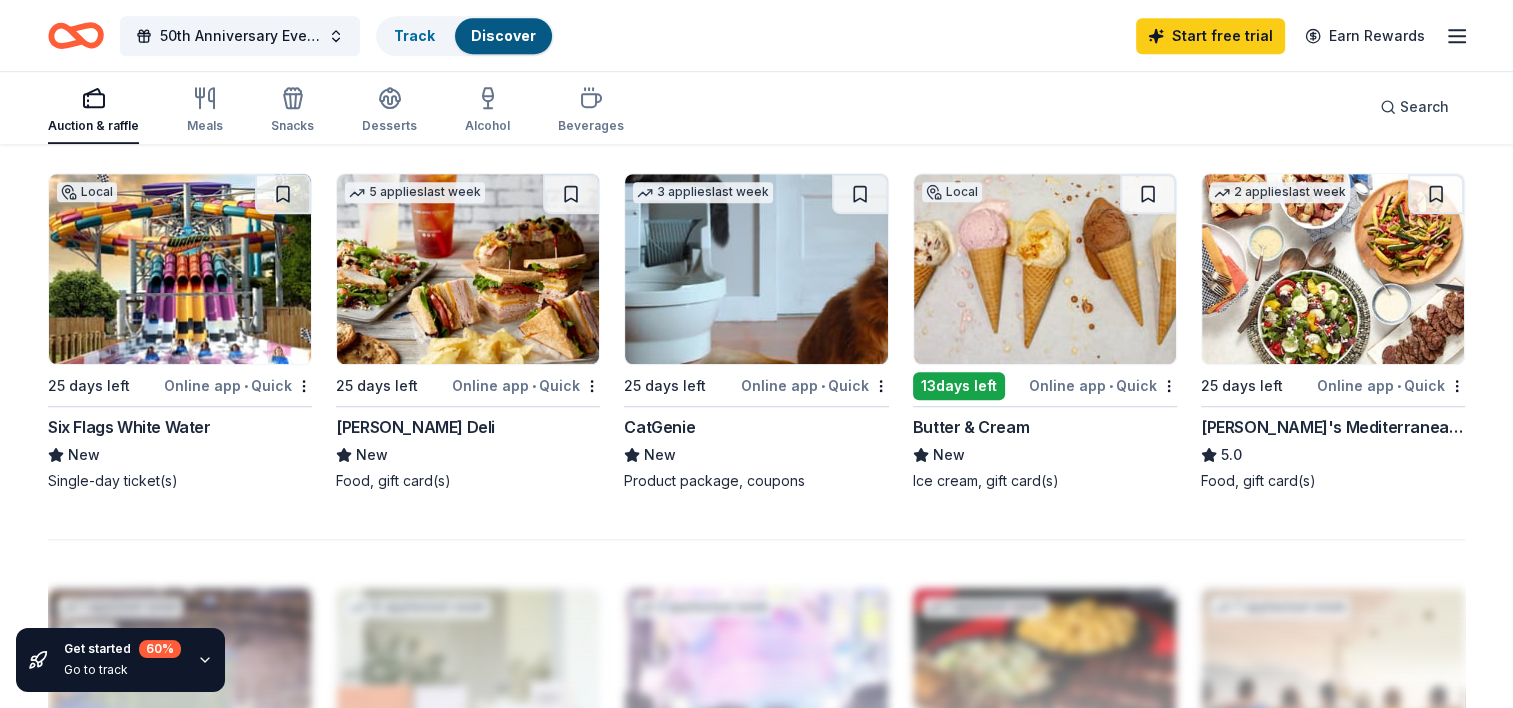 scroll, scrollTop: 1400, scrollLeft: 0, axis: vertical 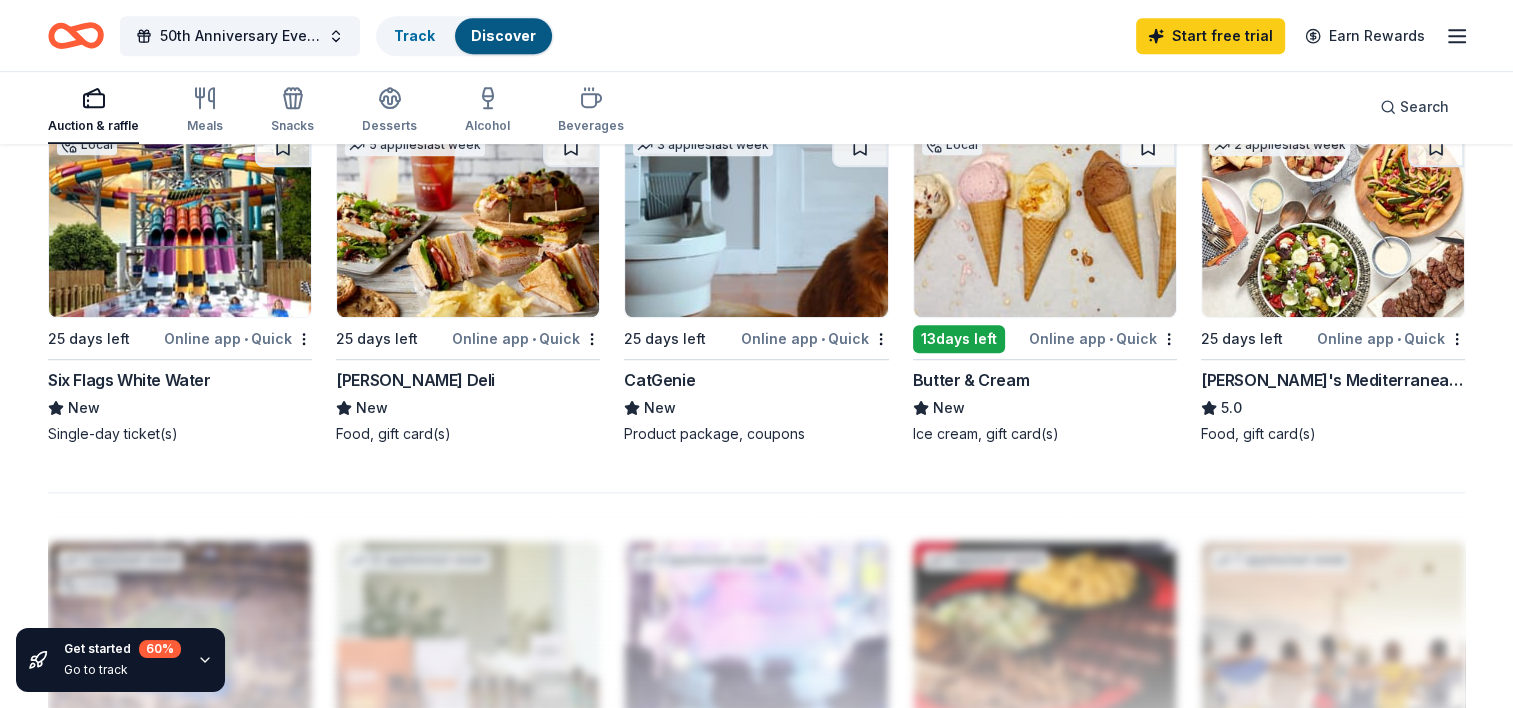 click on "Six Flags White Water" at bounding box center [129, 380] 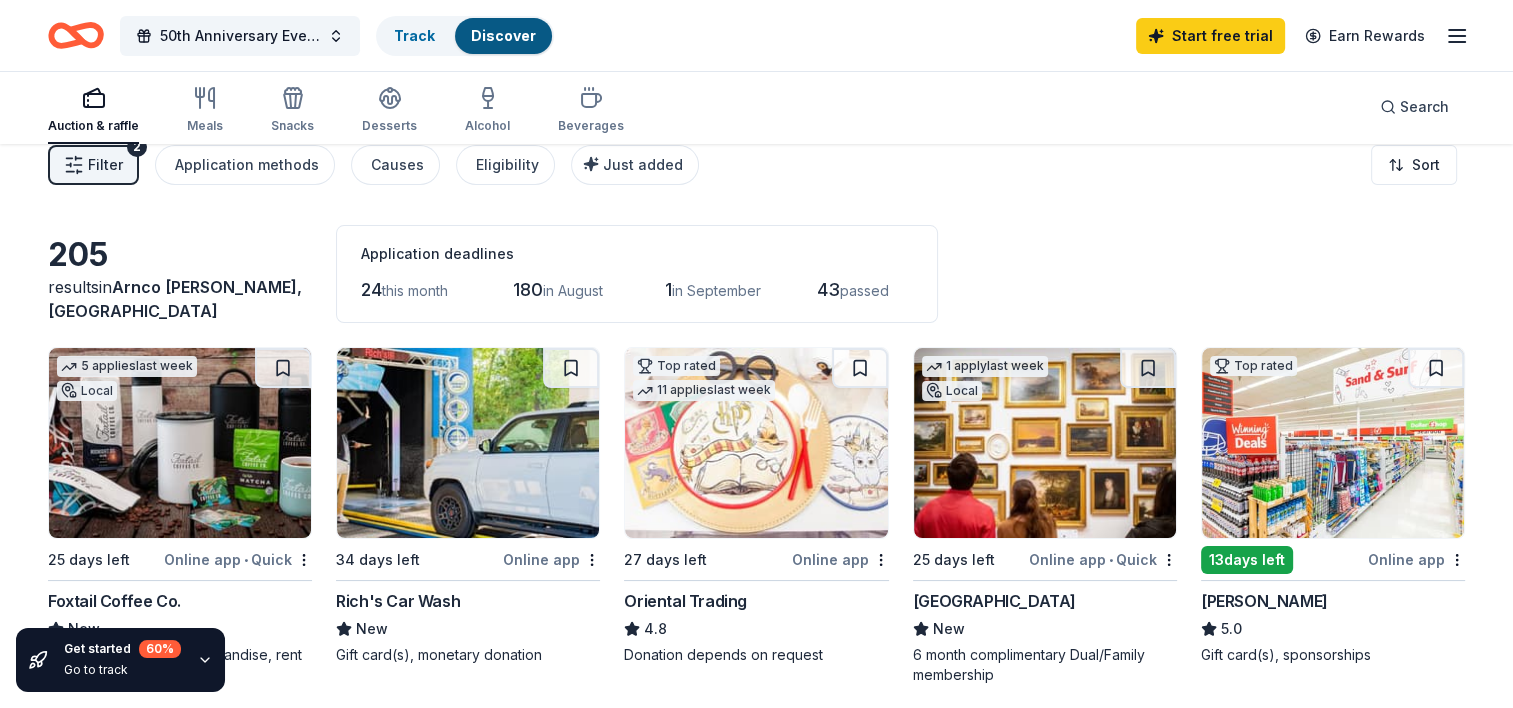 scroll, scrollTop: 0, scrollLeft: 0, axis: both 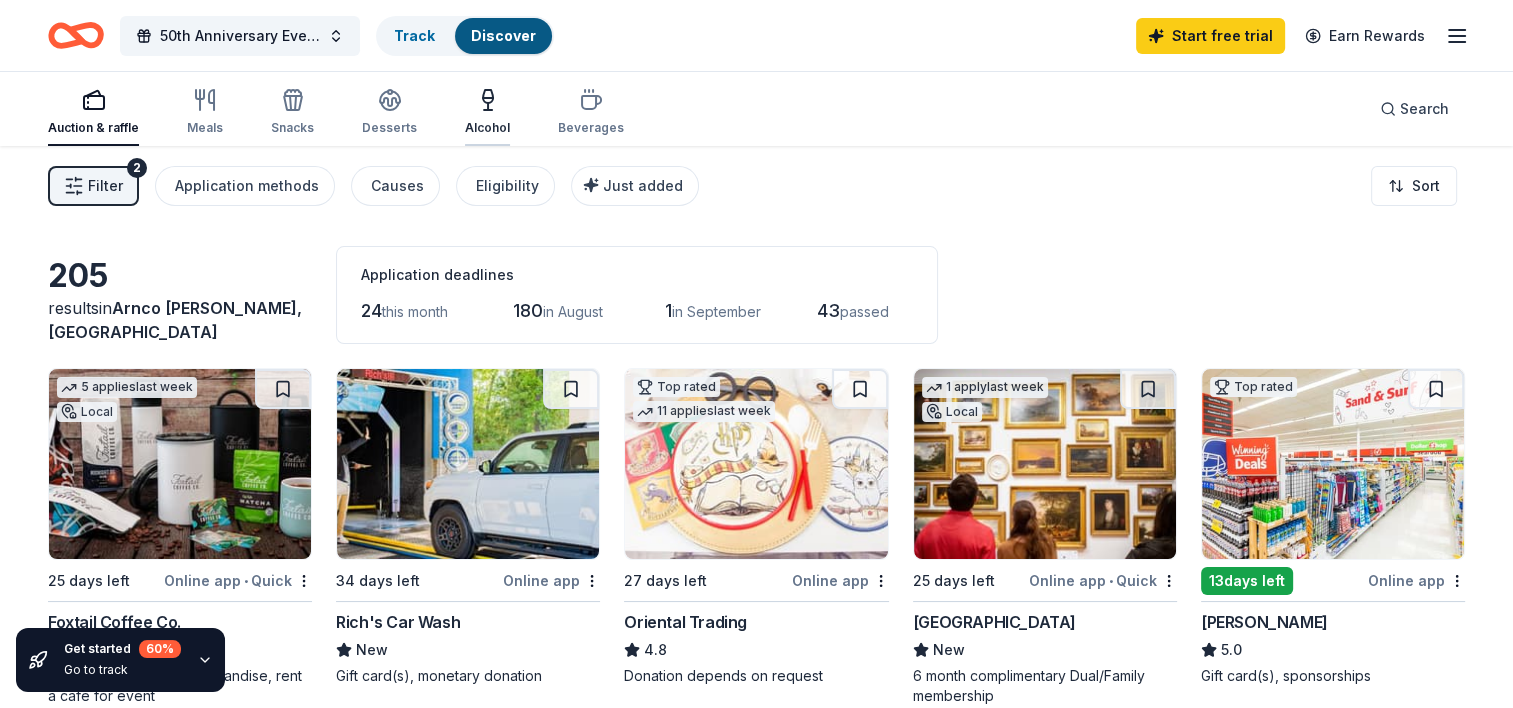 click on "Alcohol" at bounding box center (487, 128) 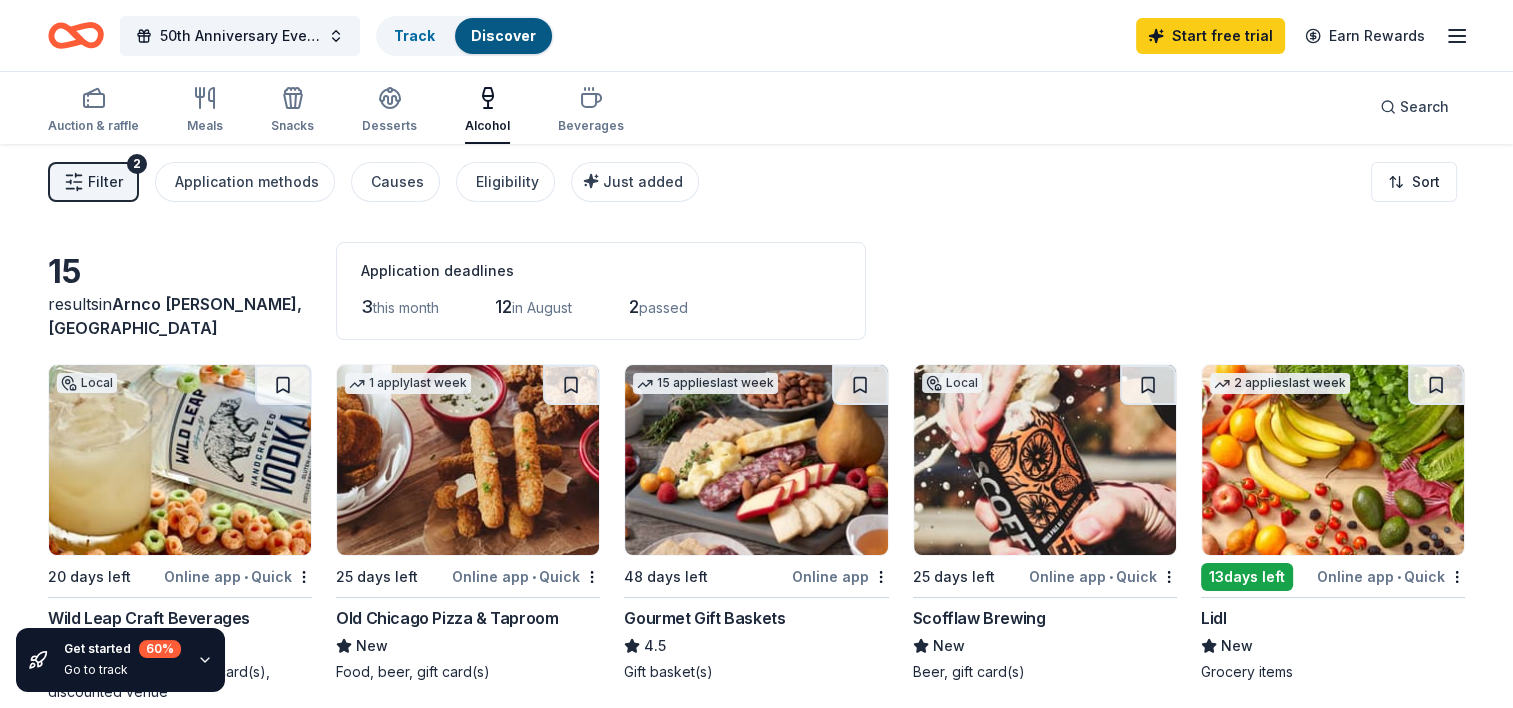 scroll, scrollTop: 0, scrollLeft: 0, axis: both 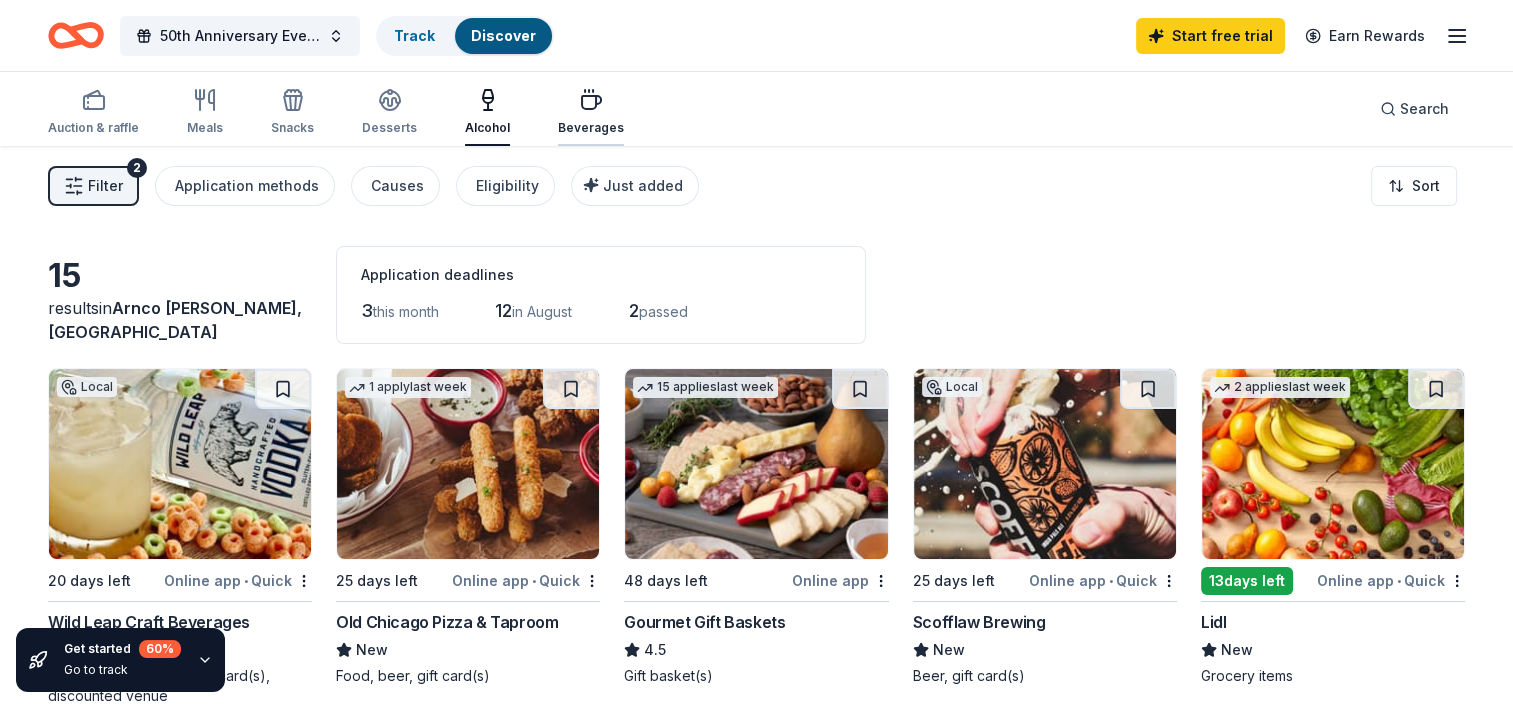 click on "Beverages" at bounding box center [591, 128] 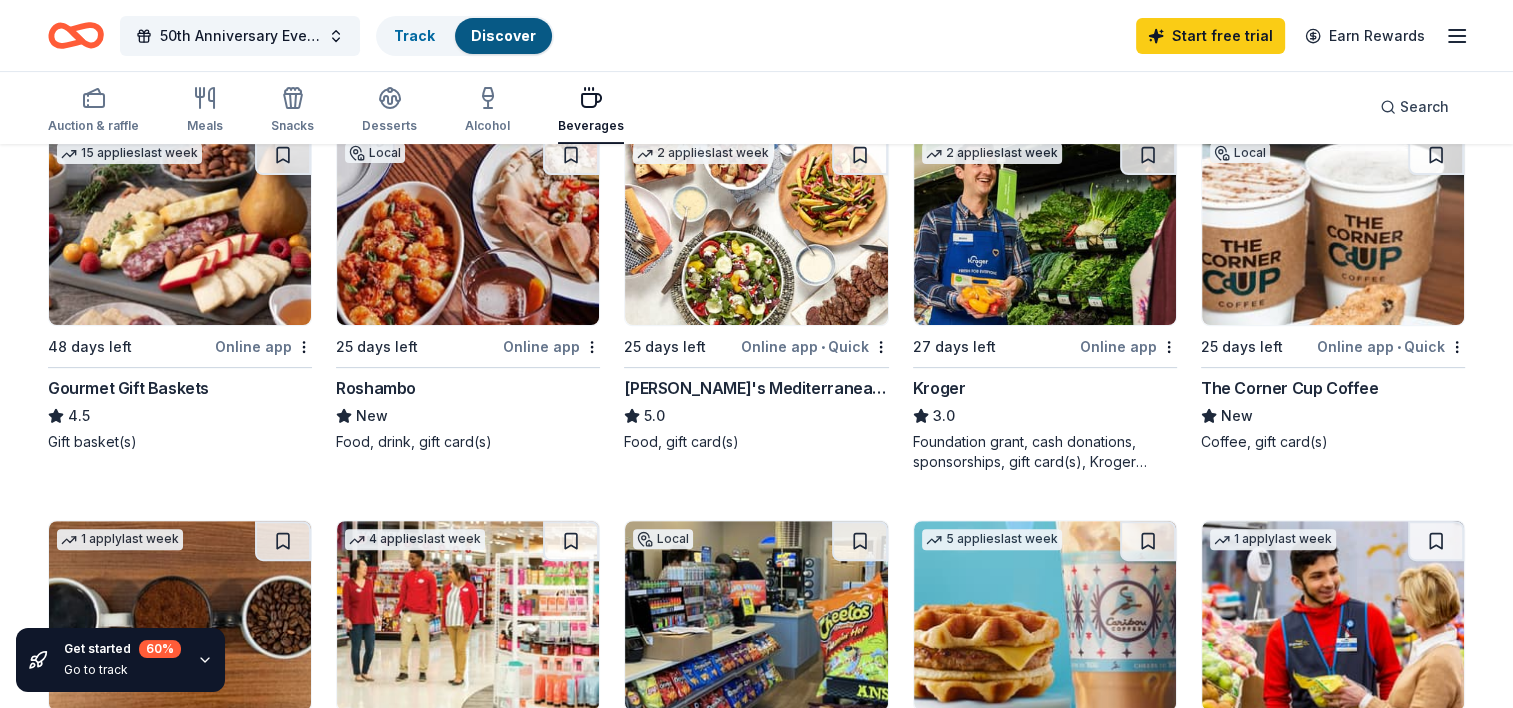 scroll, scrollTop: 300, scrollLeft: 0, axis: vertical 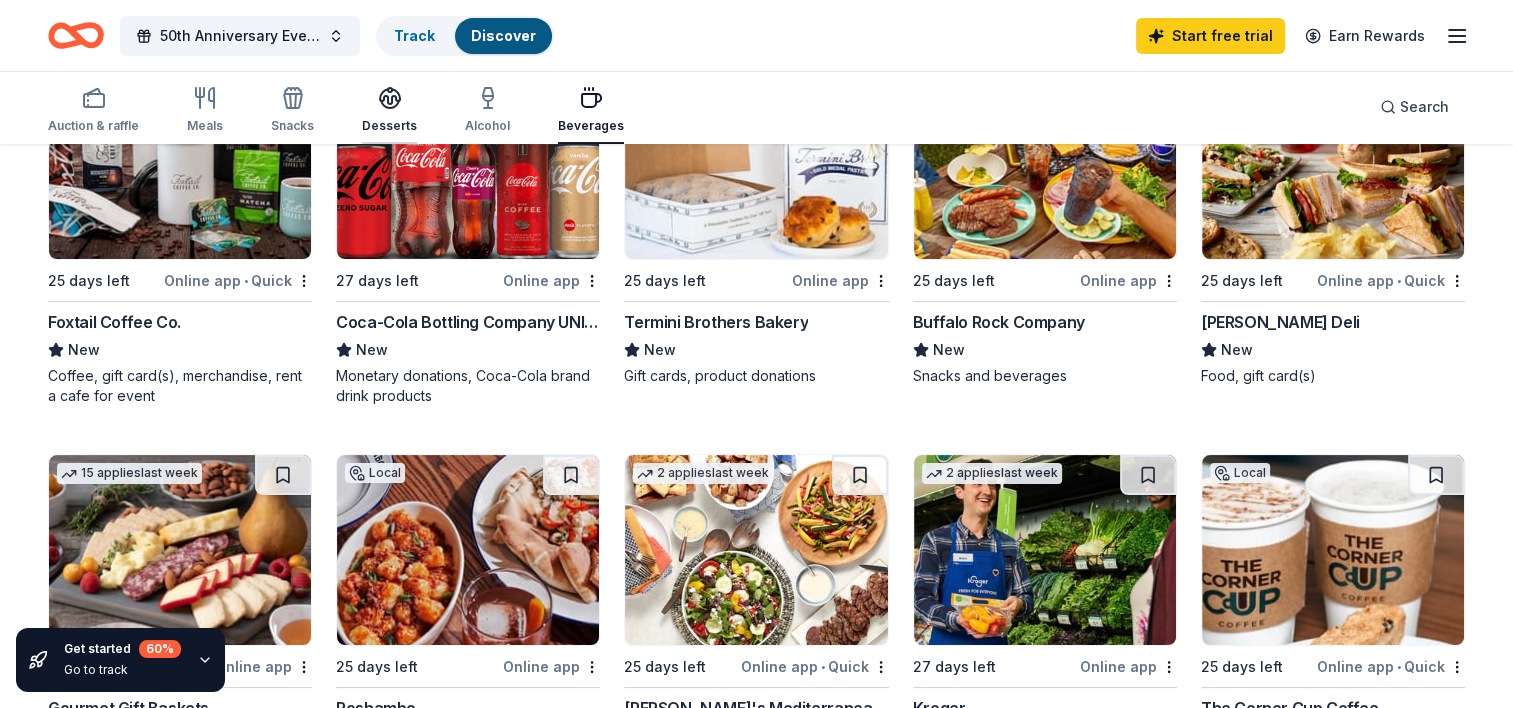 click on "Desserts" at bounding box center (389, 126) 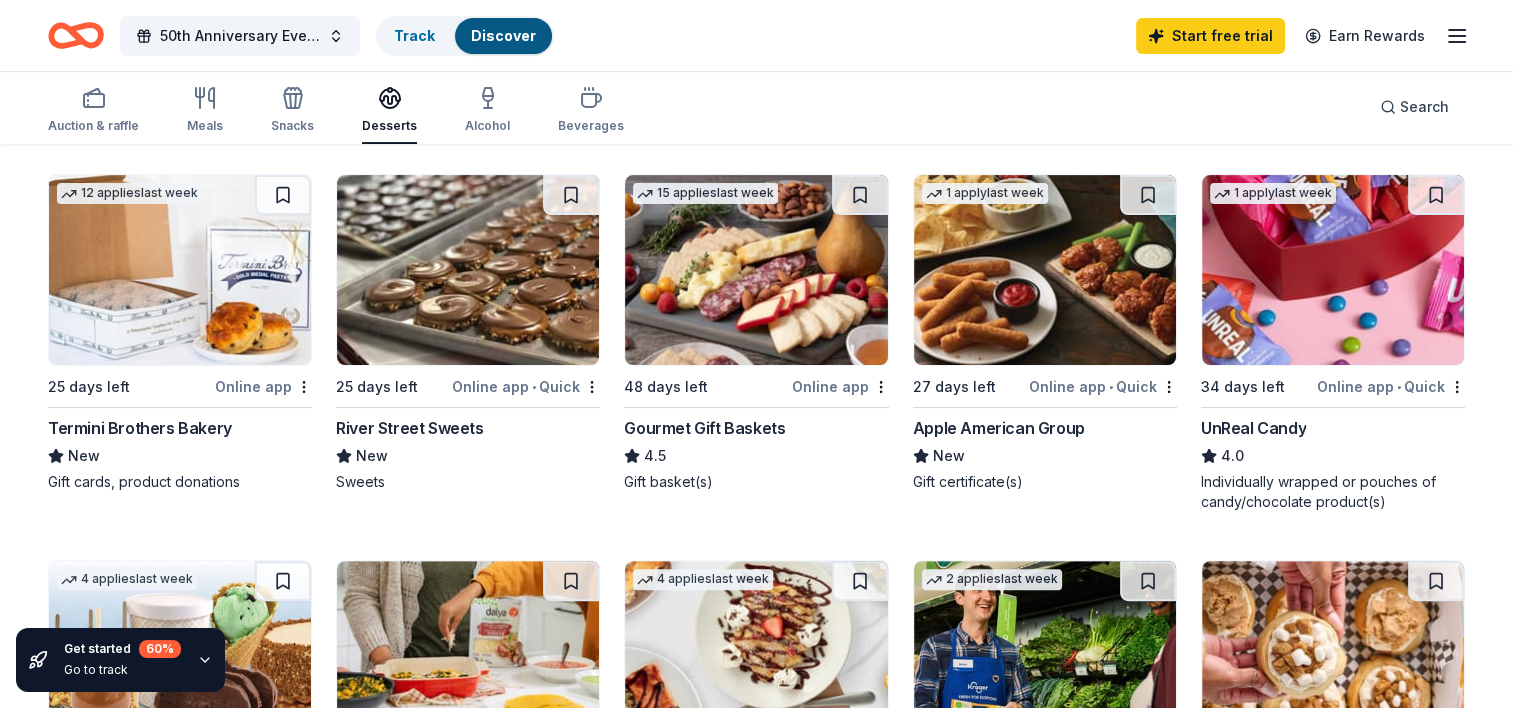 scroll, scrollTop: 300, scrollLeft: 0, axis: vertical 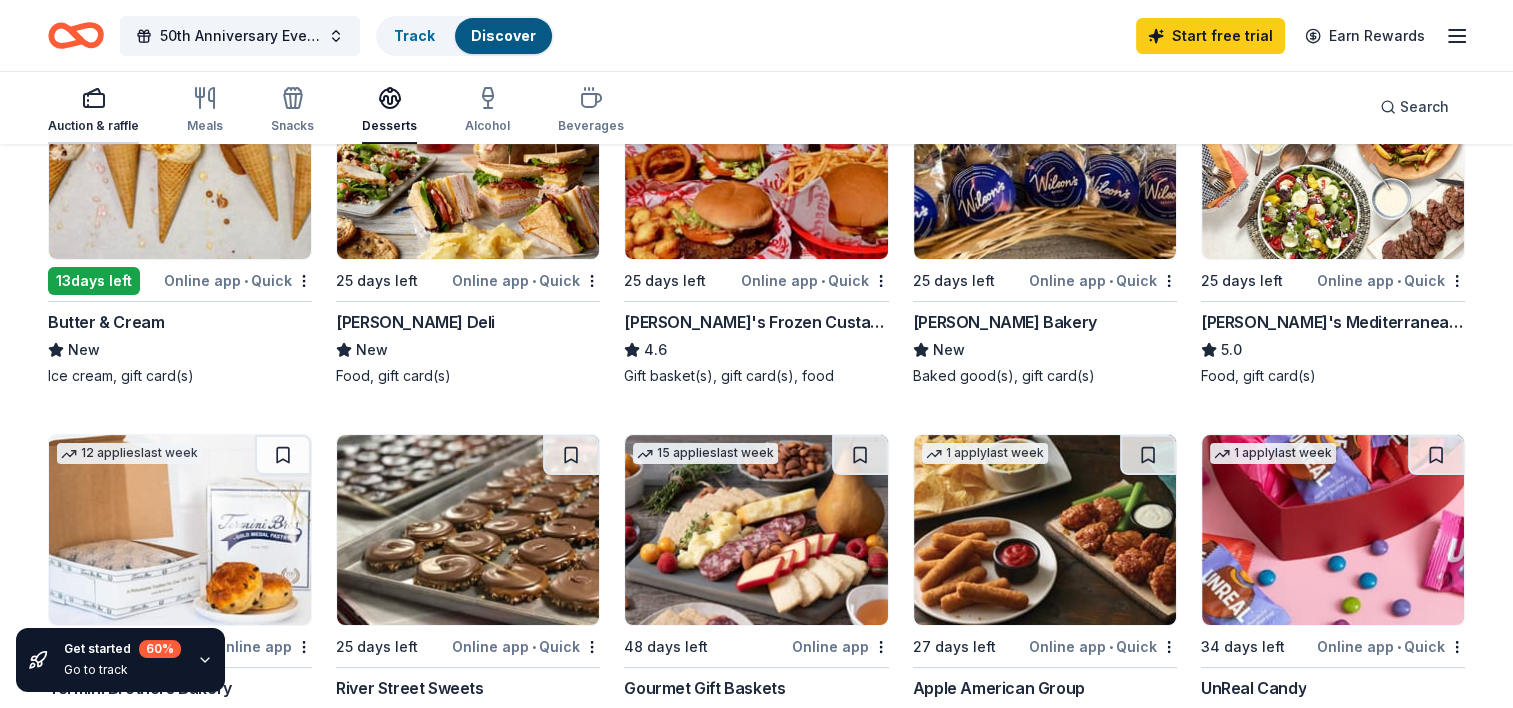 click on "Auction & raffle" at bounding box center (93, 126) 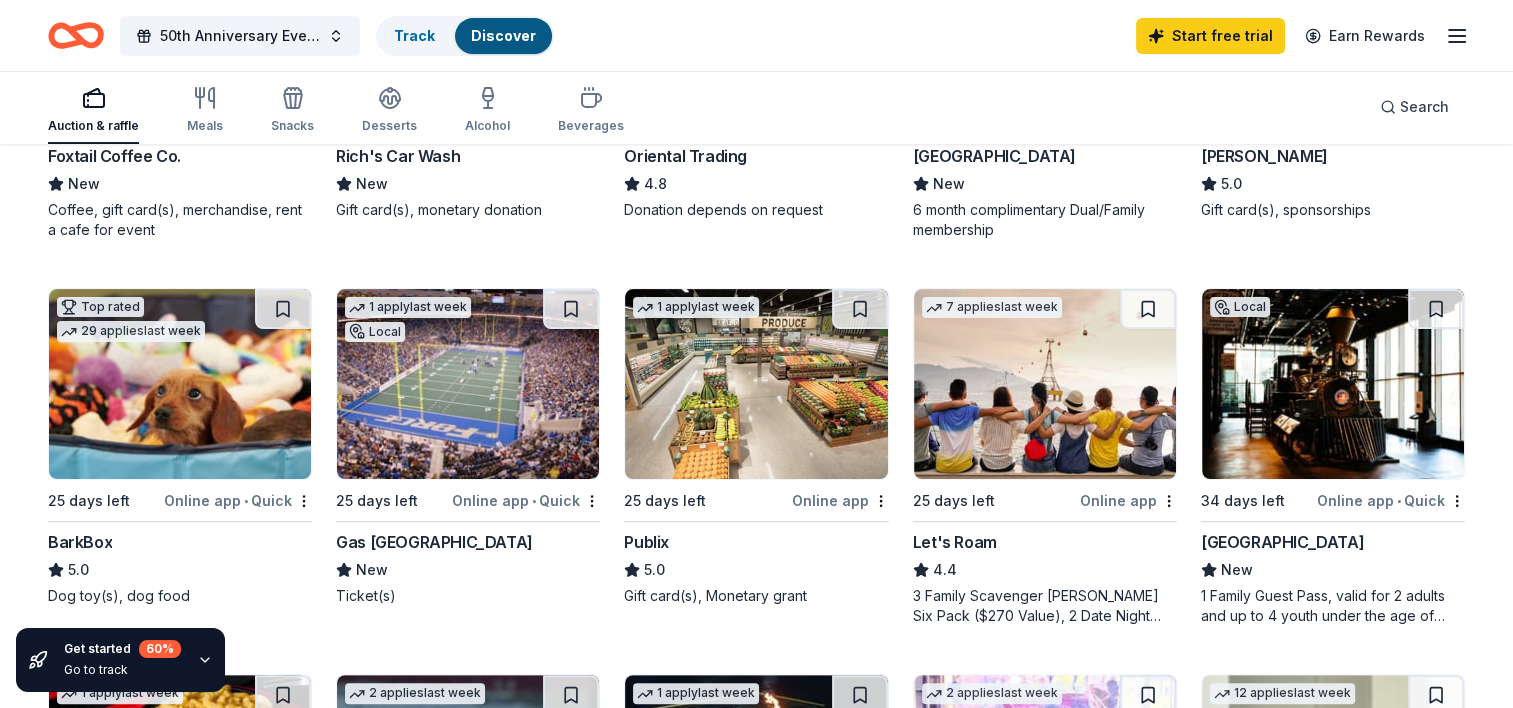 scroll, scrollTop: 500, scrollLeft: 0, axis: vertical 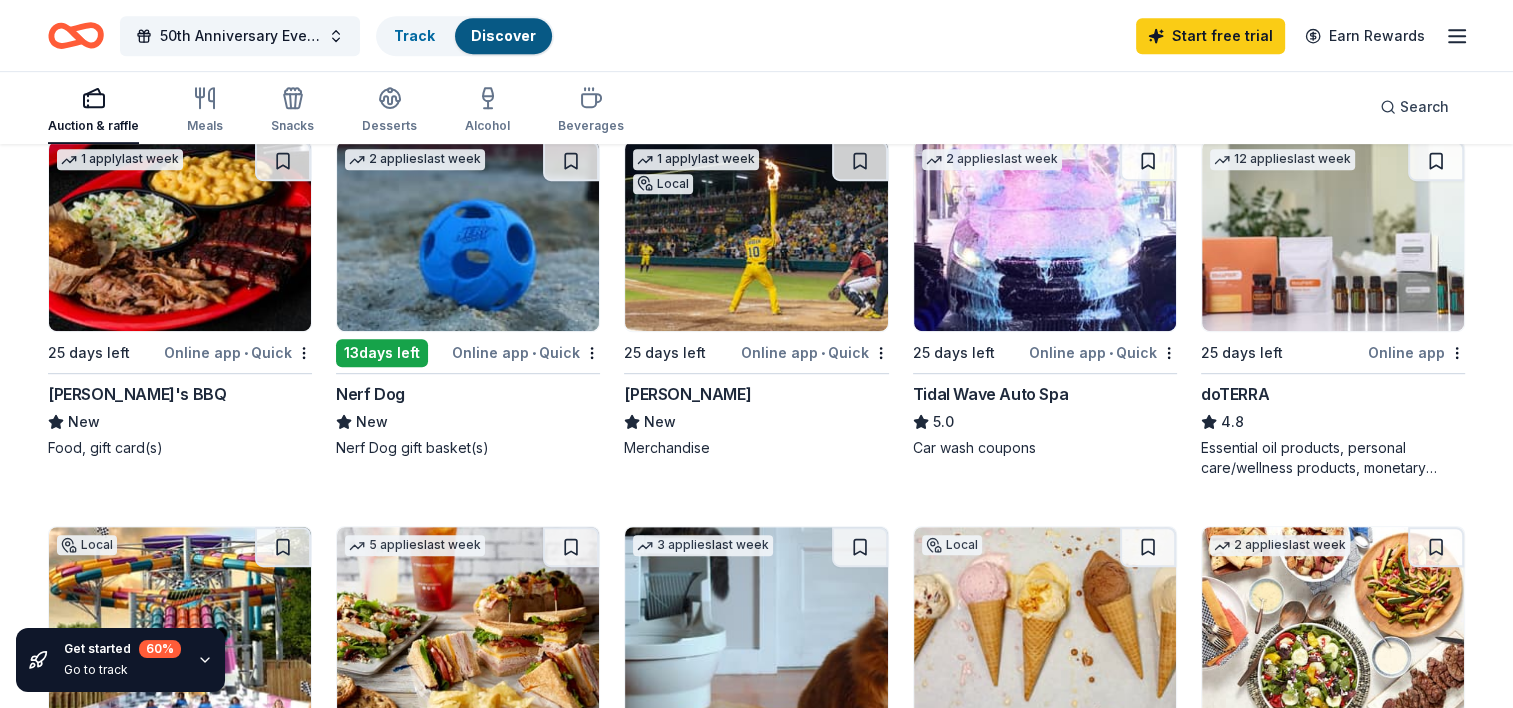 click at bounding box center [1045, 236] 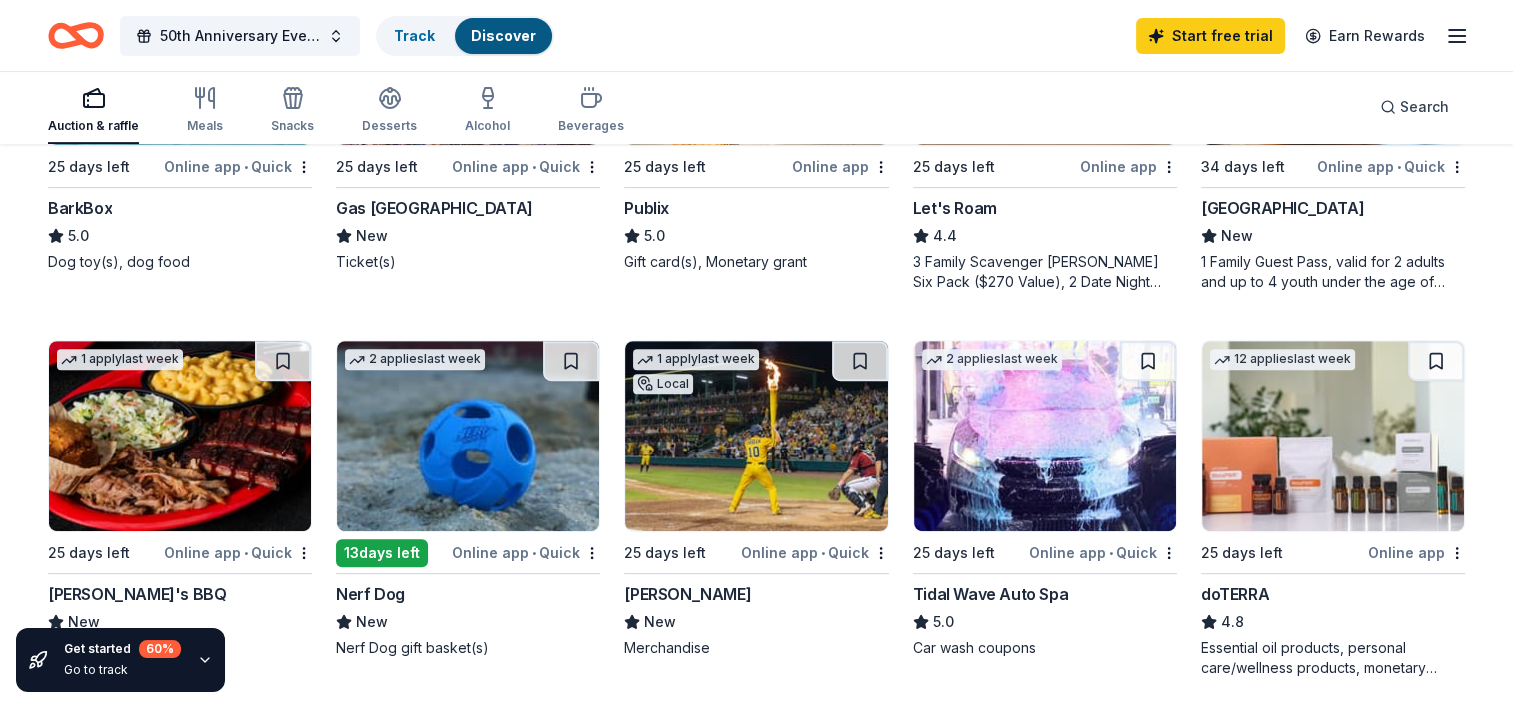 scroll, scrollTop: 900, scrollLeft: 0, axis: vertical 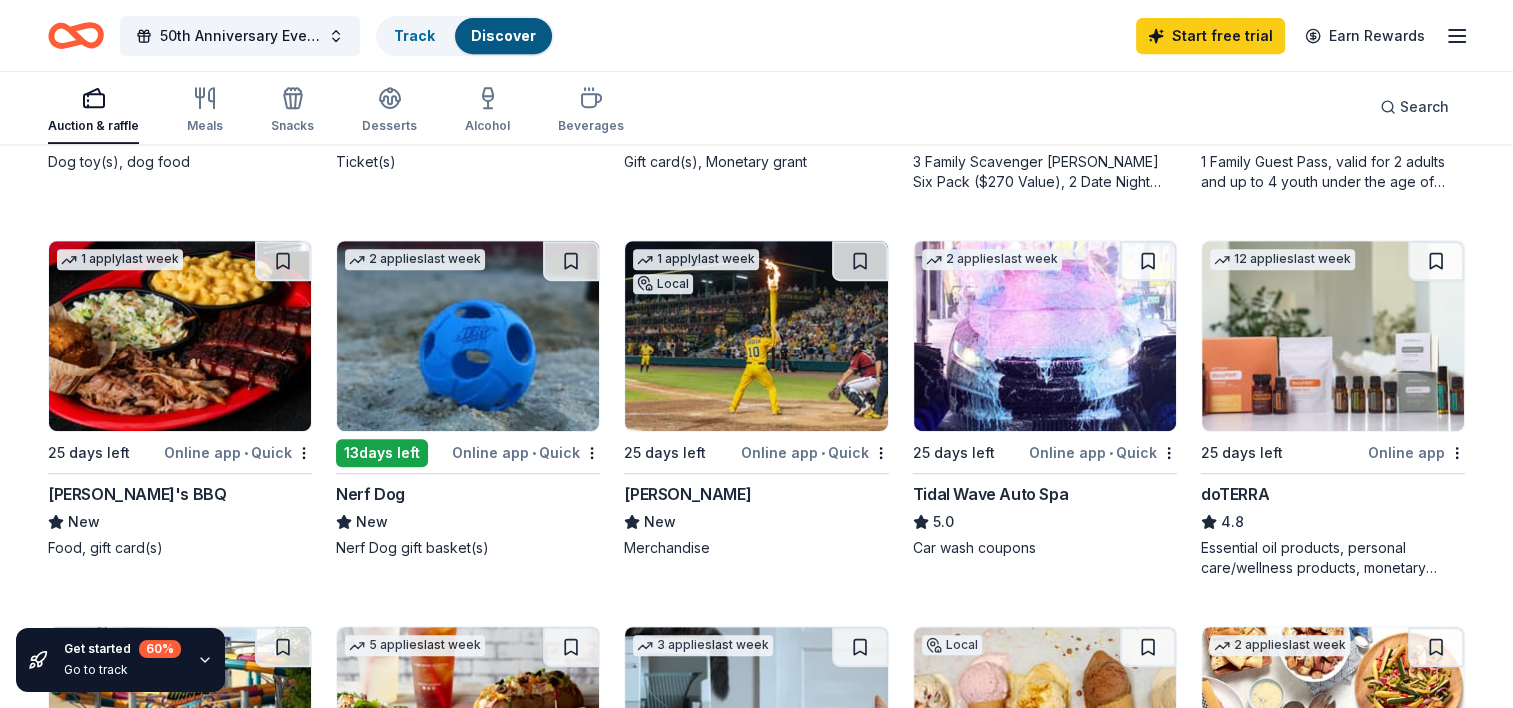 click at bounding box center [468, 336] 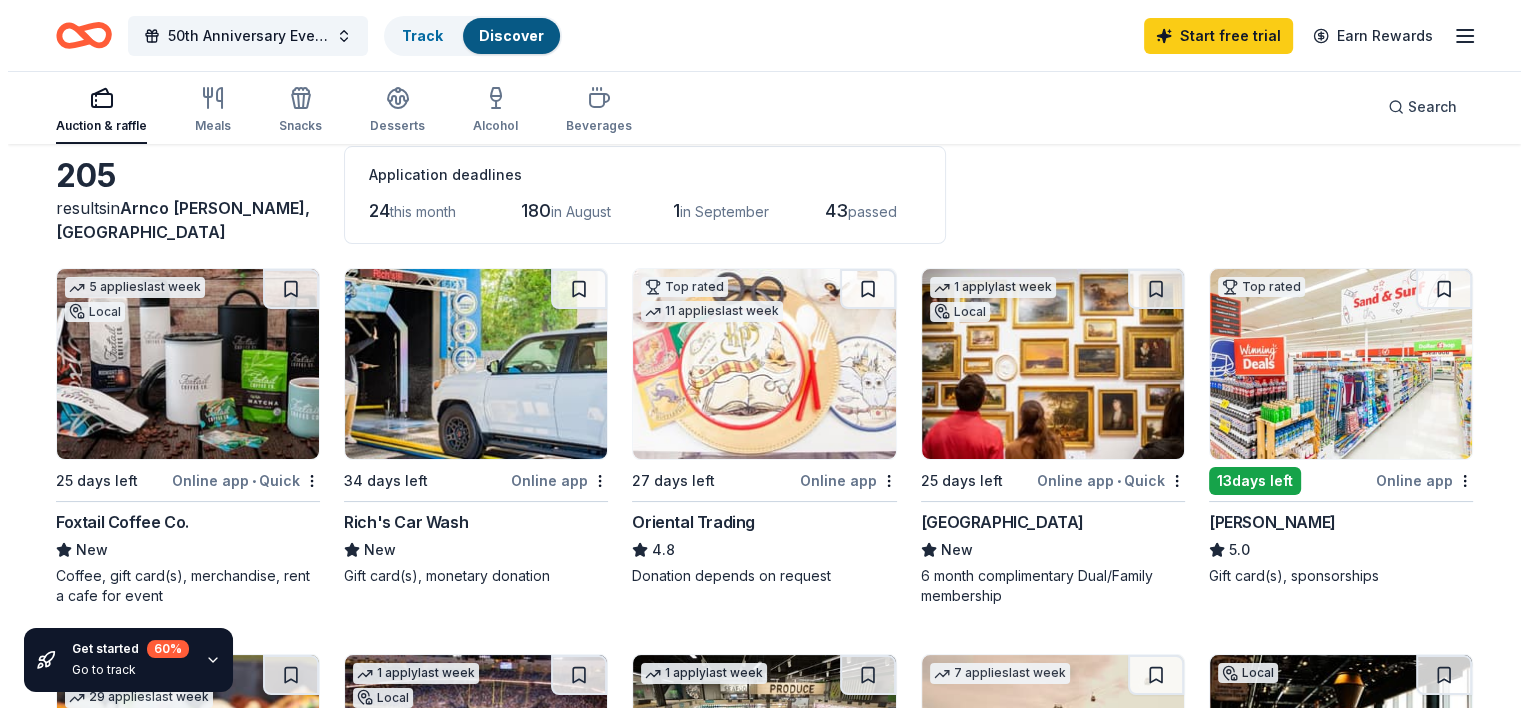 scroll, scrollTop: 0, scrollLeft: 0, axis: both 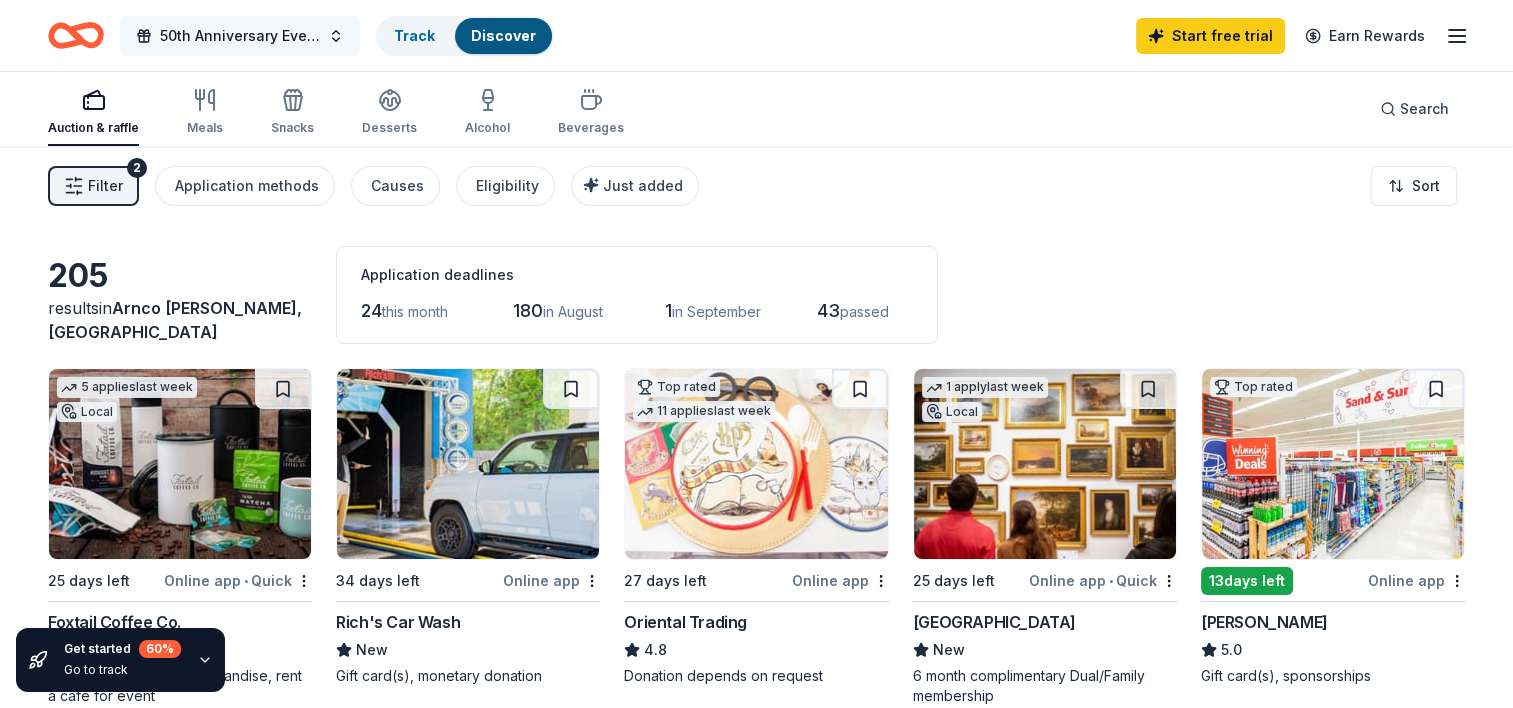 click on "50th Anniversary Event" at bounding box center [240, 36] 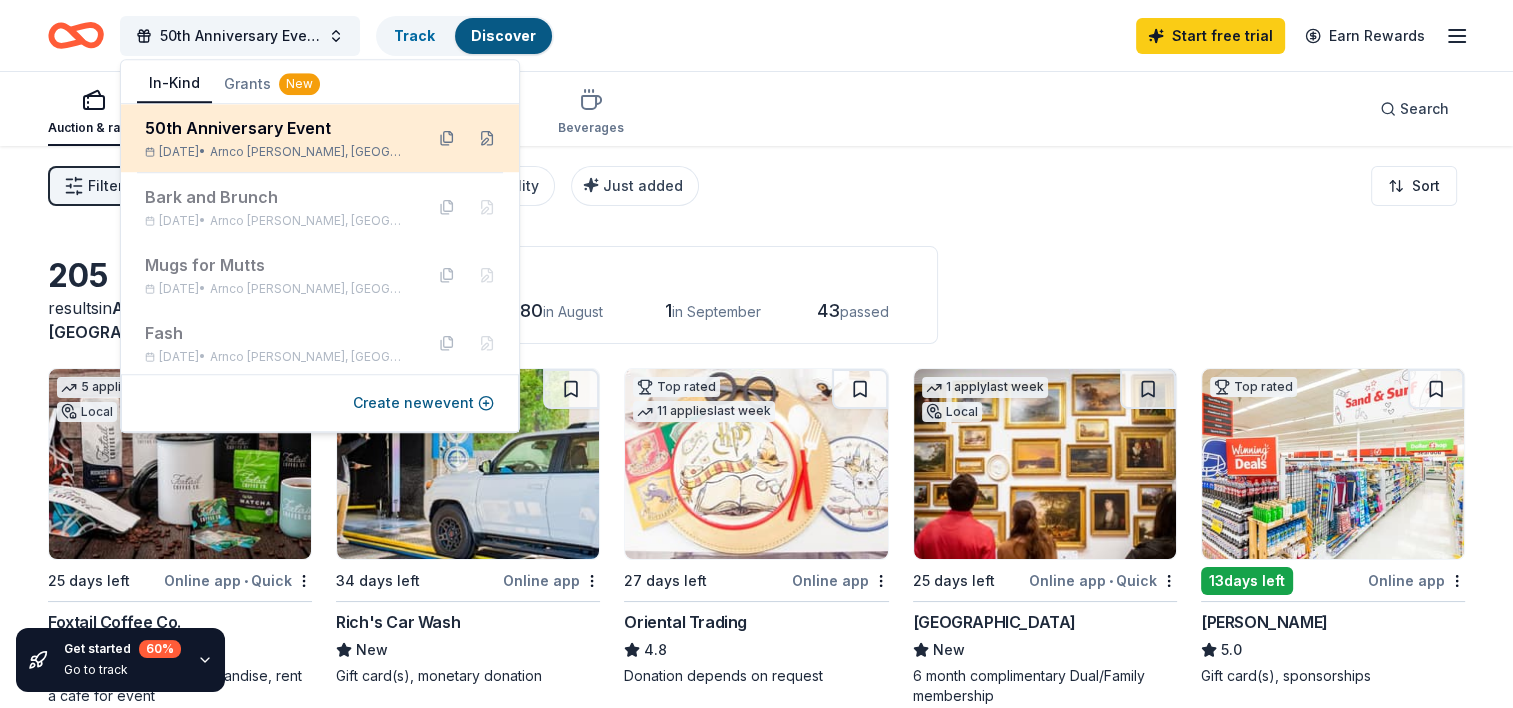 click on "50th Anniversary Event" at bounding box center [276, 128] 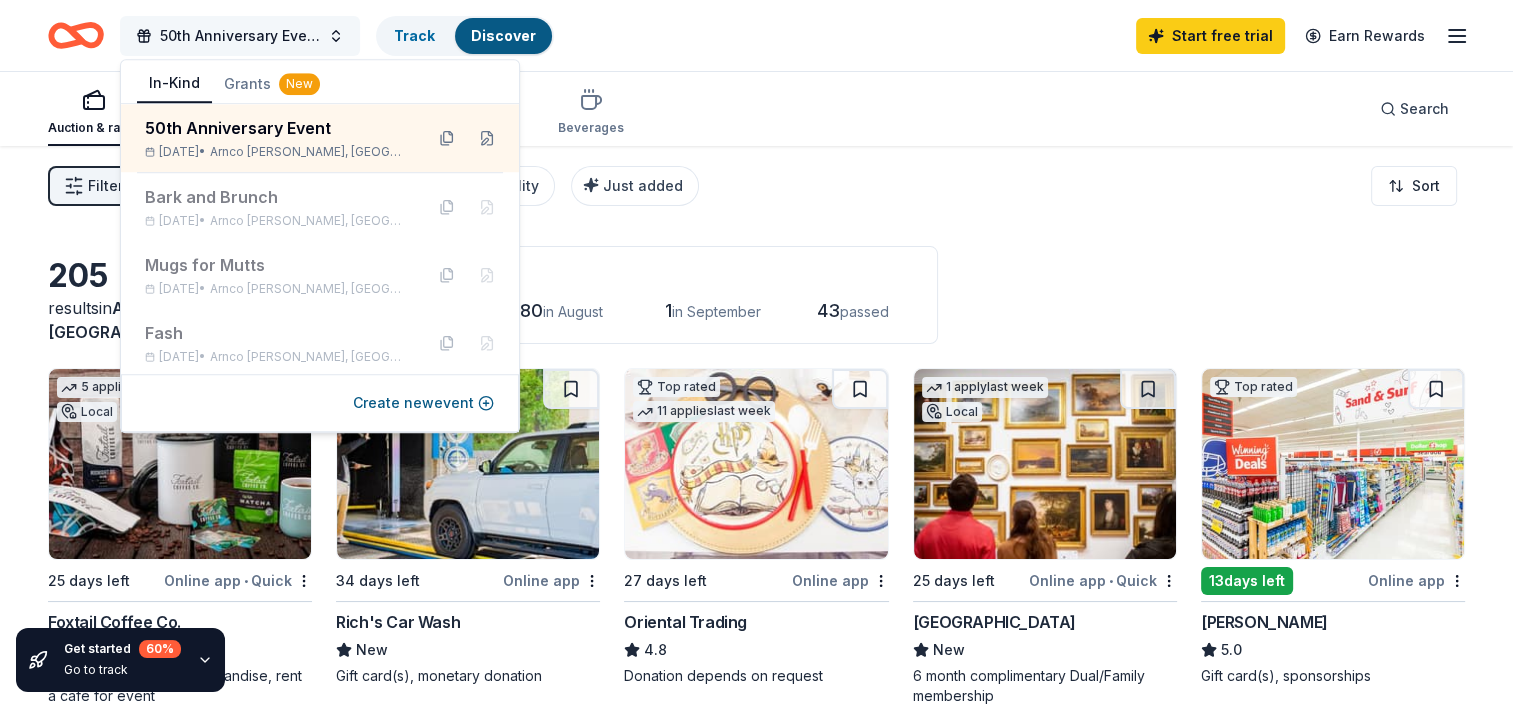 click on "50th Anniversary Event" at bounding box center (240, 36) 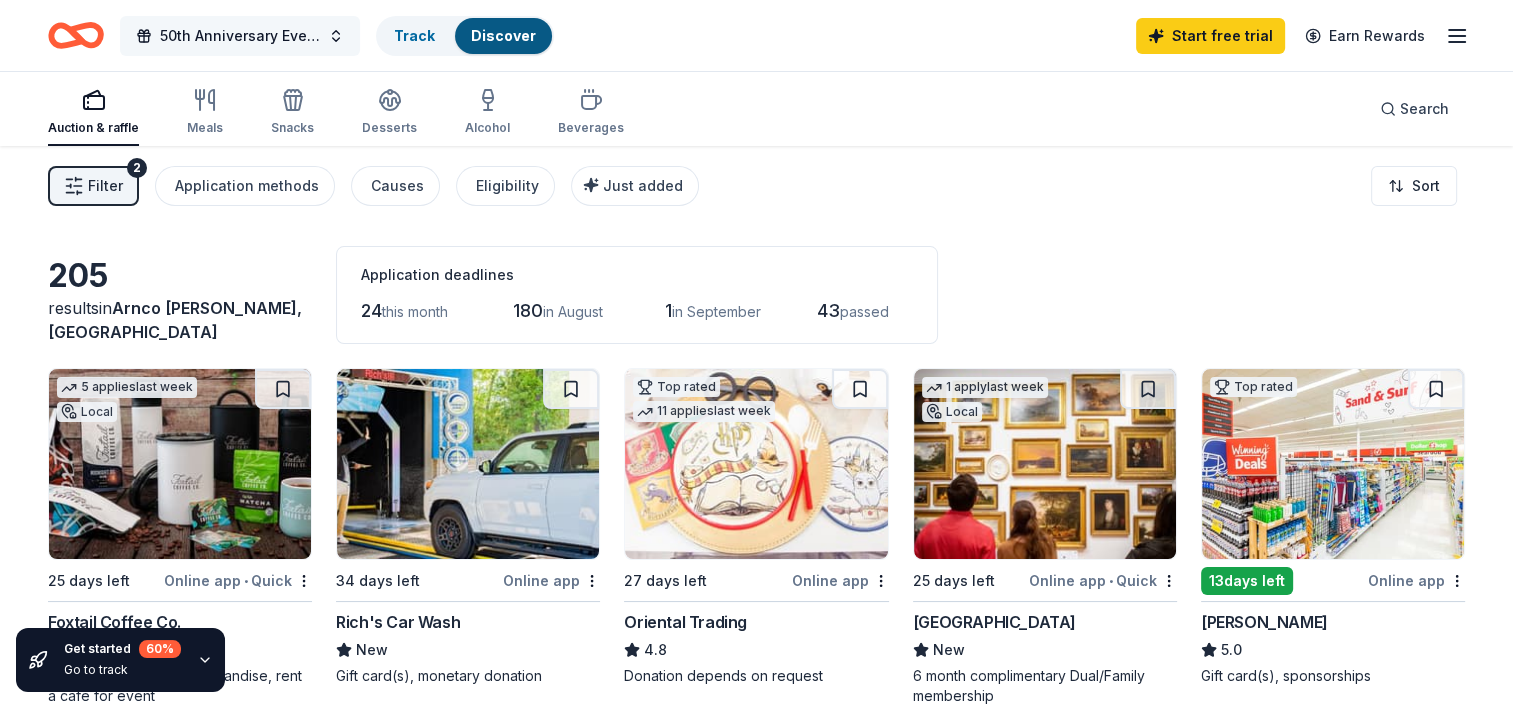 click on "50th Anniversary Event" at bounding box center (240, 36) 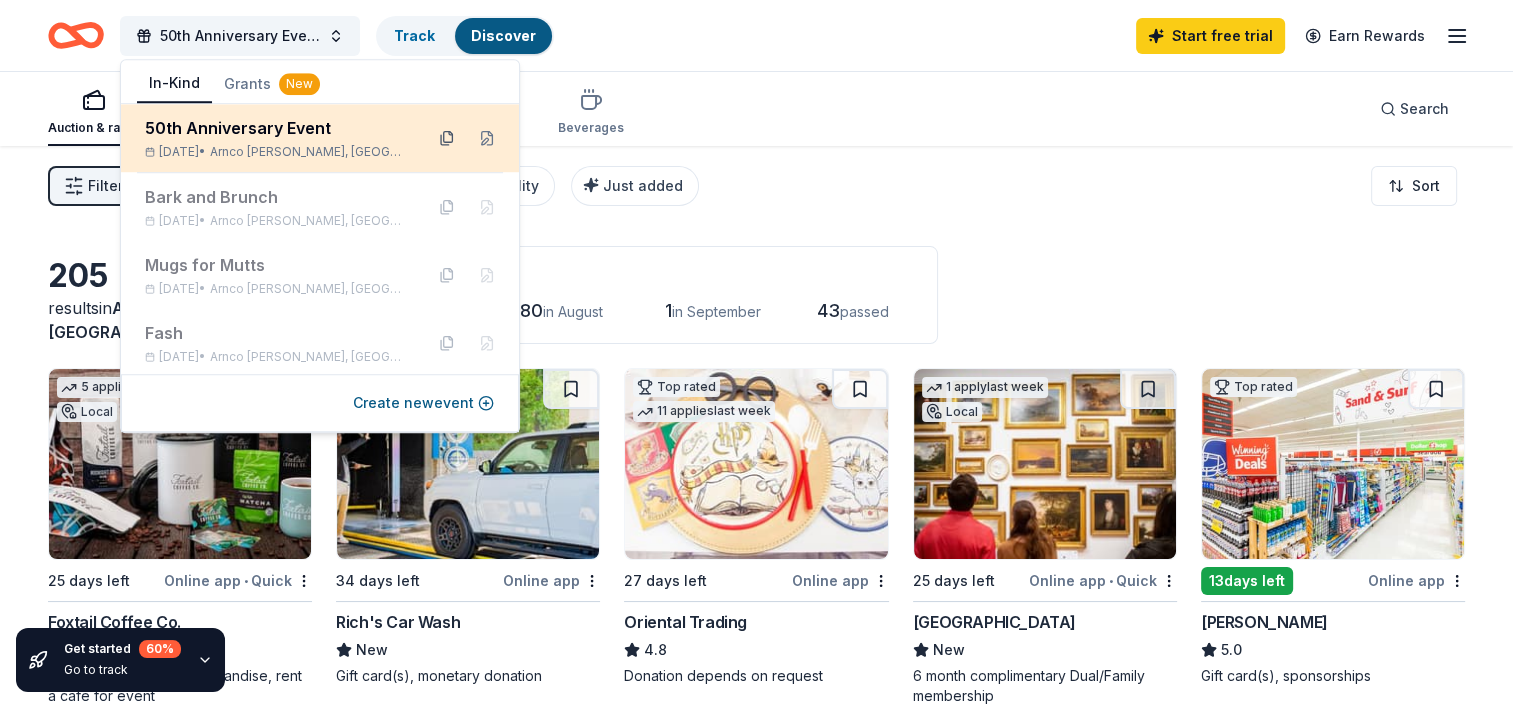 click at bounding box center [447, 138] 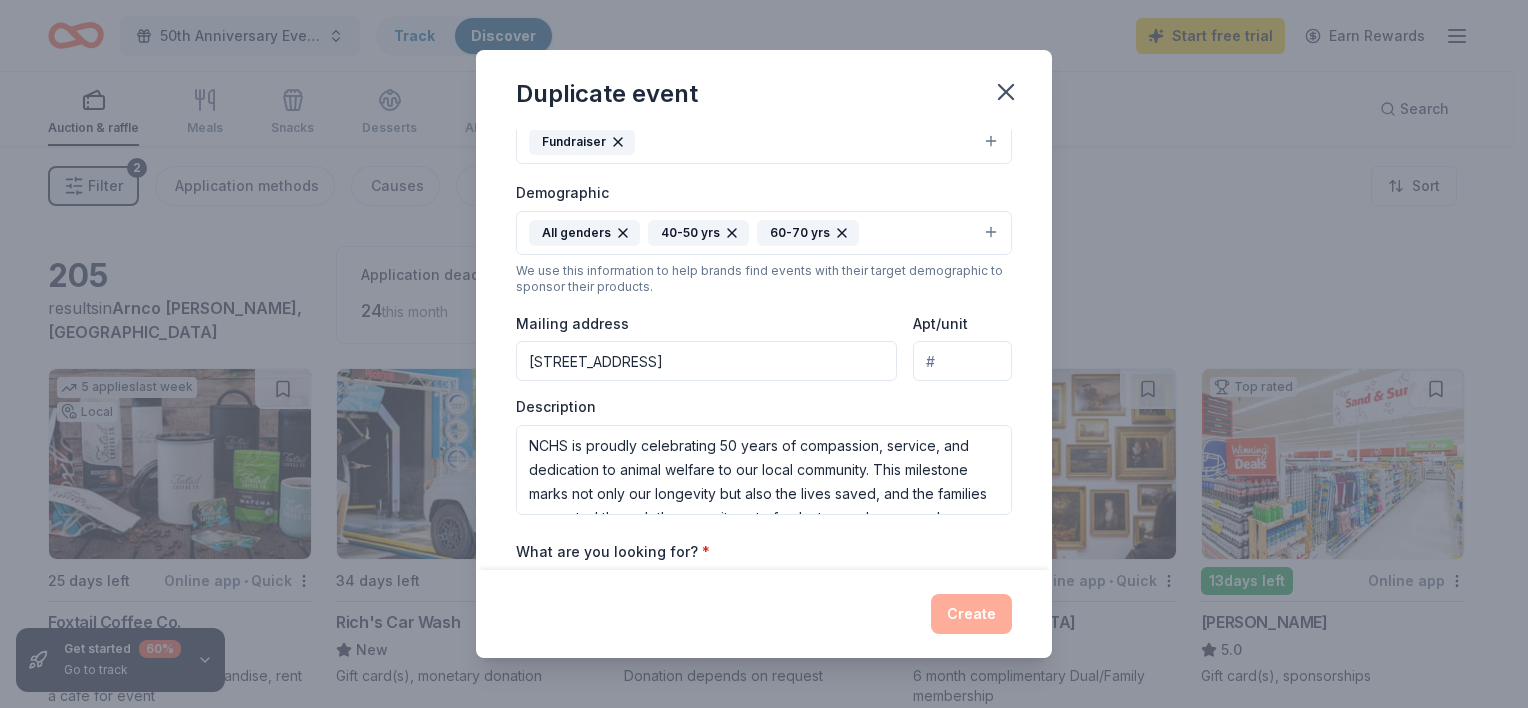 scroll, scrollTop: 400, scrollLeft: 0, axis: vertical 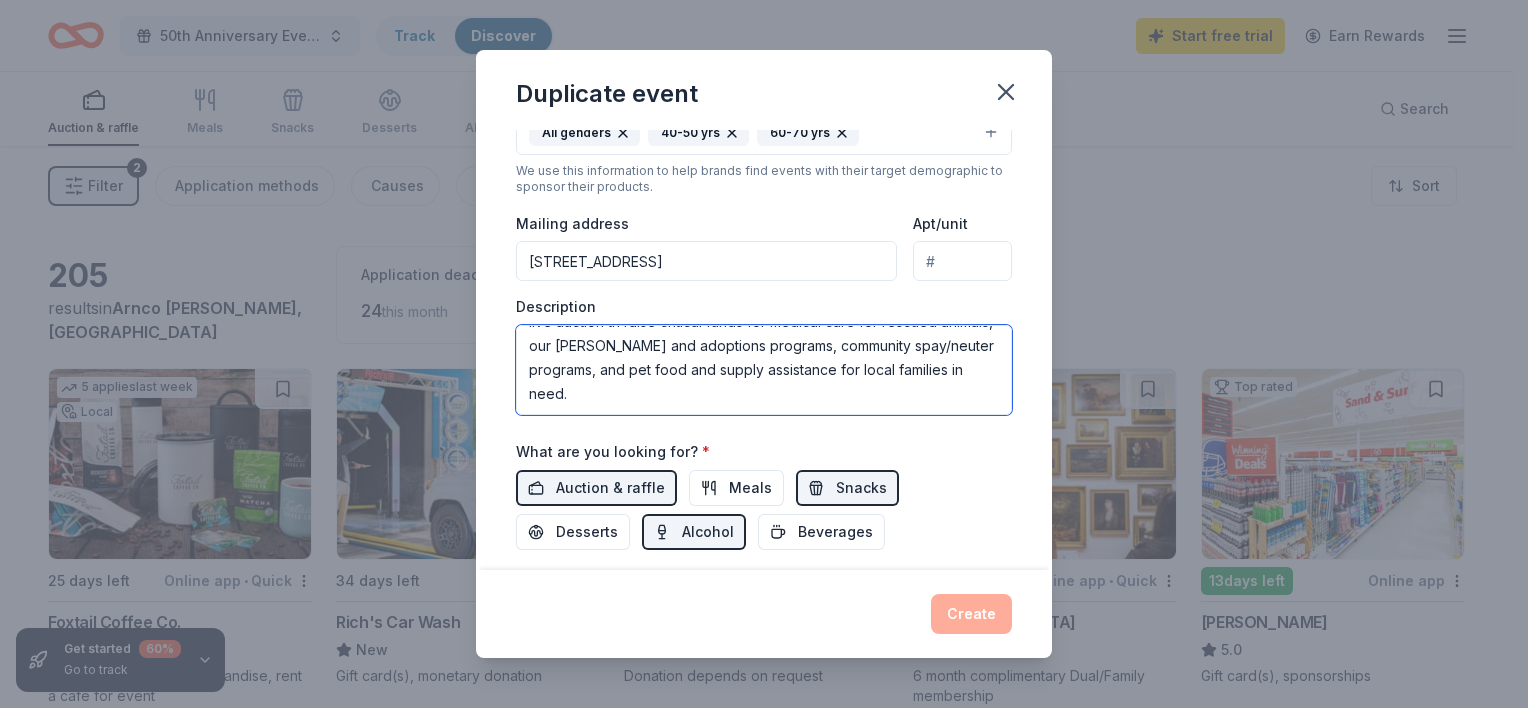 drag, startPoint x: 525, startPoint y: 341, endPoint x: 952, endPoint y: 414, distance: 433.1951 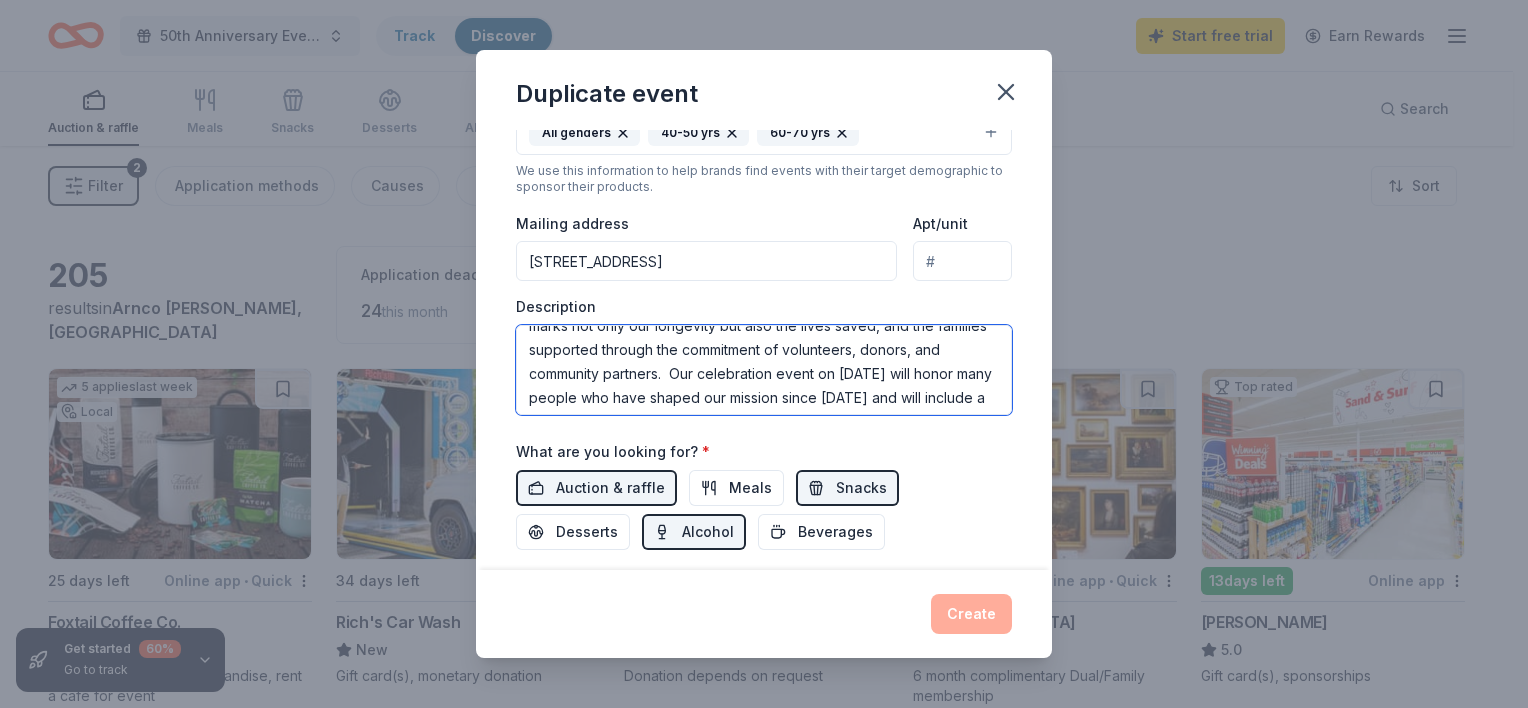 scroll, scrollTop: 156, scrollLeft: 0, axis: vertical 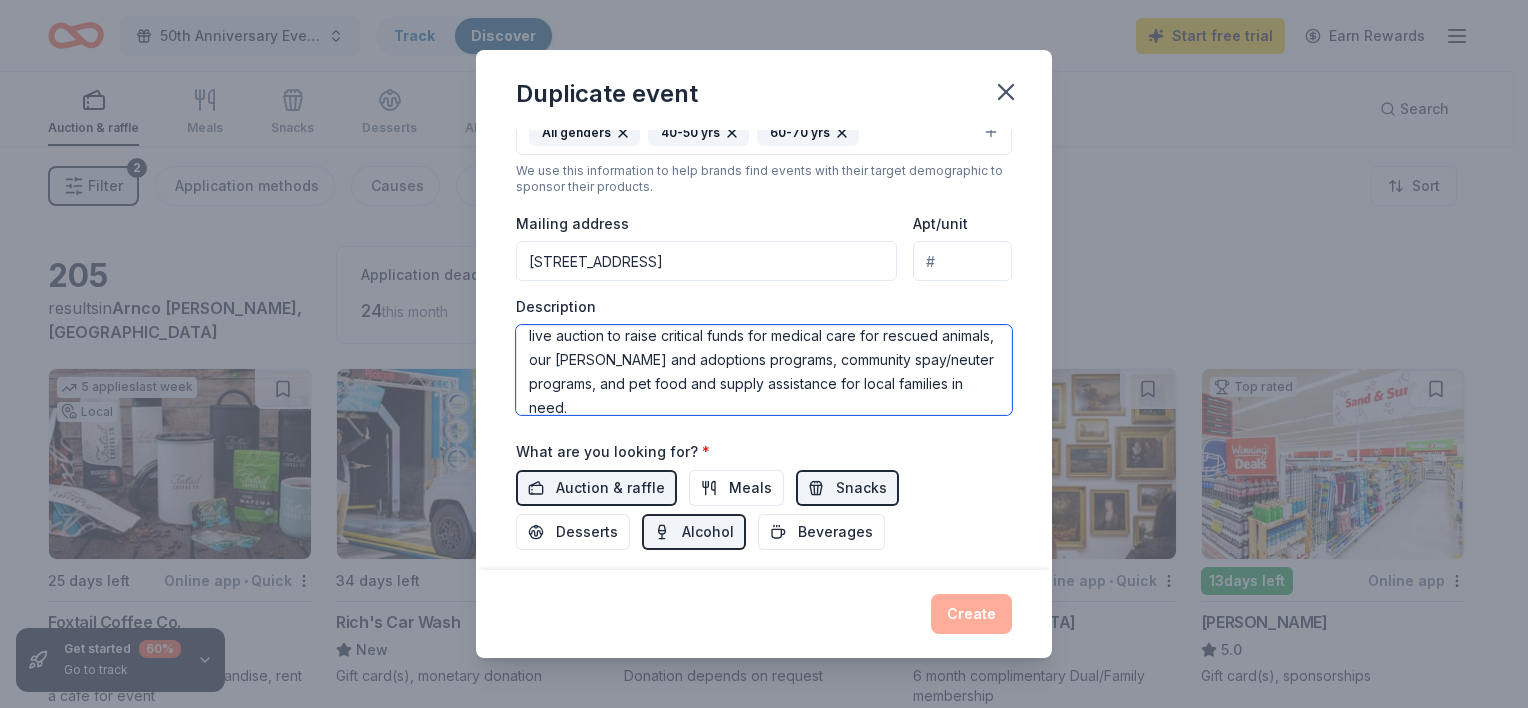 type on "NCHS is proudly celebrating 50 years of compassion, service, and dedication to animal welfare to our local community. This milestone marks not only our longevity but also the lives saved, and the families supported through the commitment of volunteers, donors, and community partners.  Our celebration event on Sept 6th will honor many people who have shaped our mission since 1975 and will include a live auction to raise critical funds for medical care for rescued animals, our foster and adoptions programs, community spay/neuter programs, and pet food and supply assistance for local families in need." 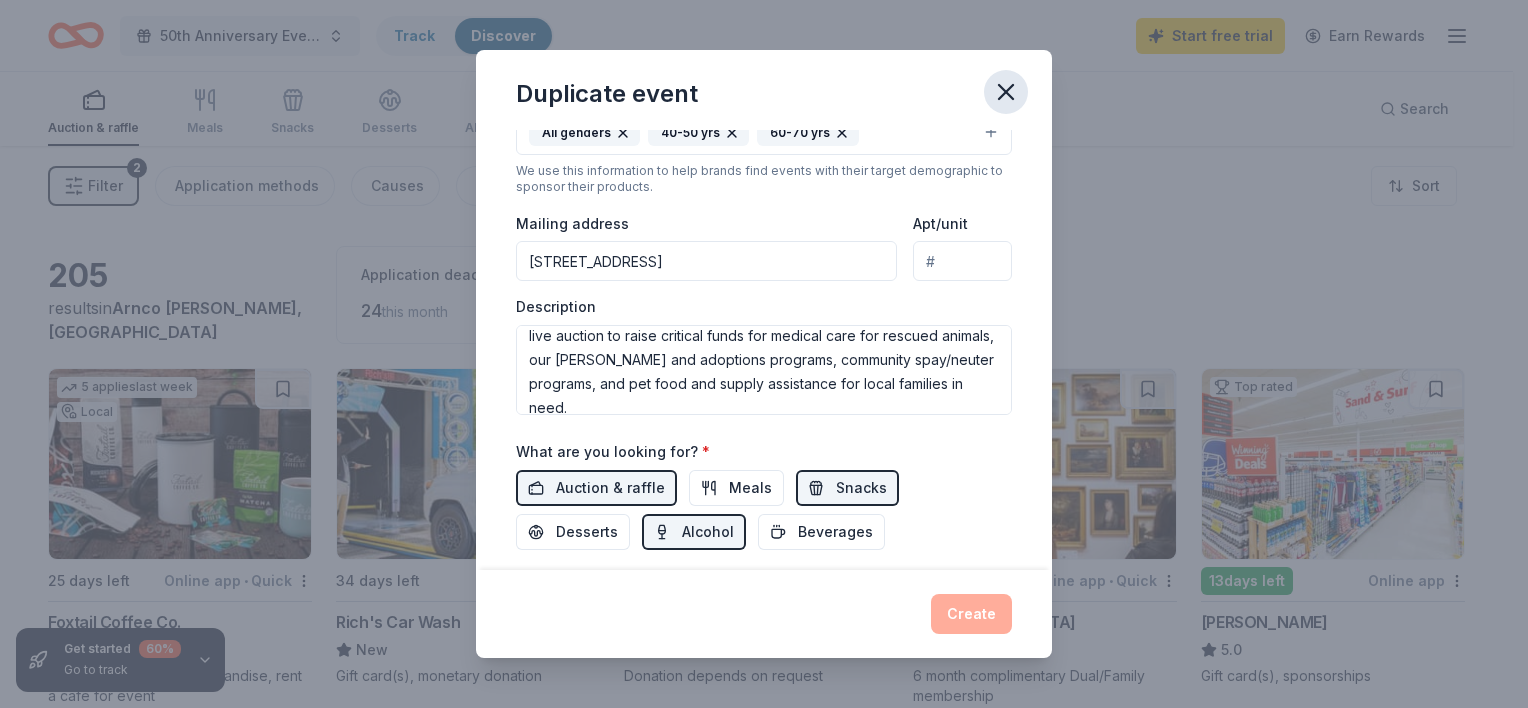 click 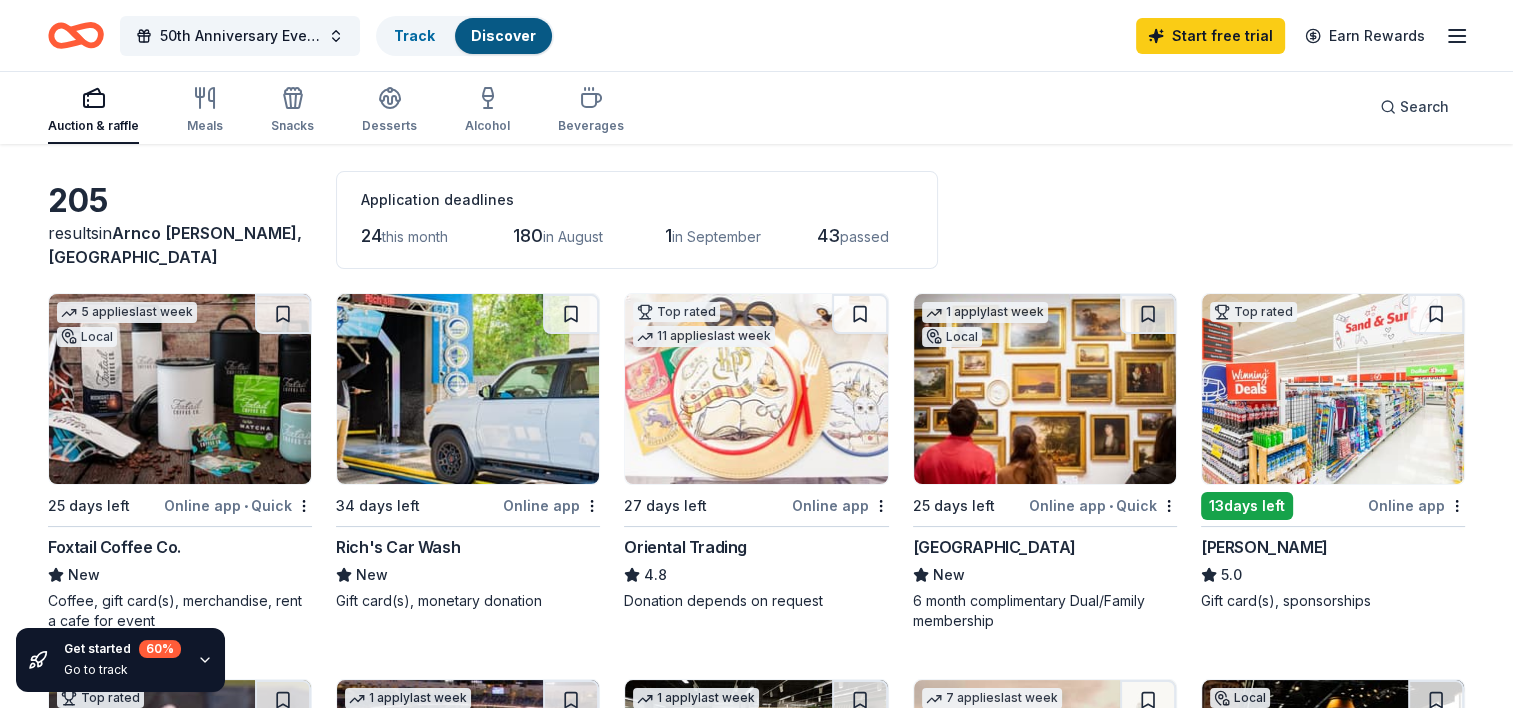 scroll, scrollTop: 0, scrollLeft: 0, axis: both 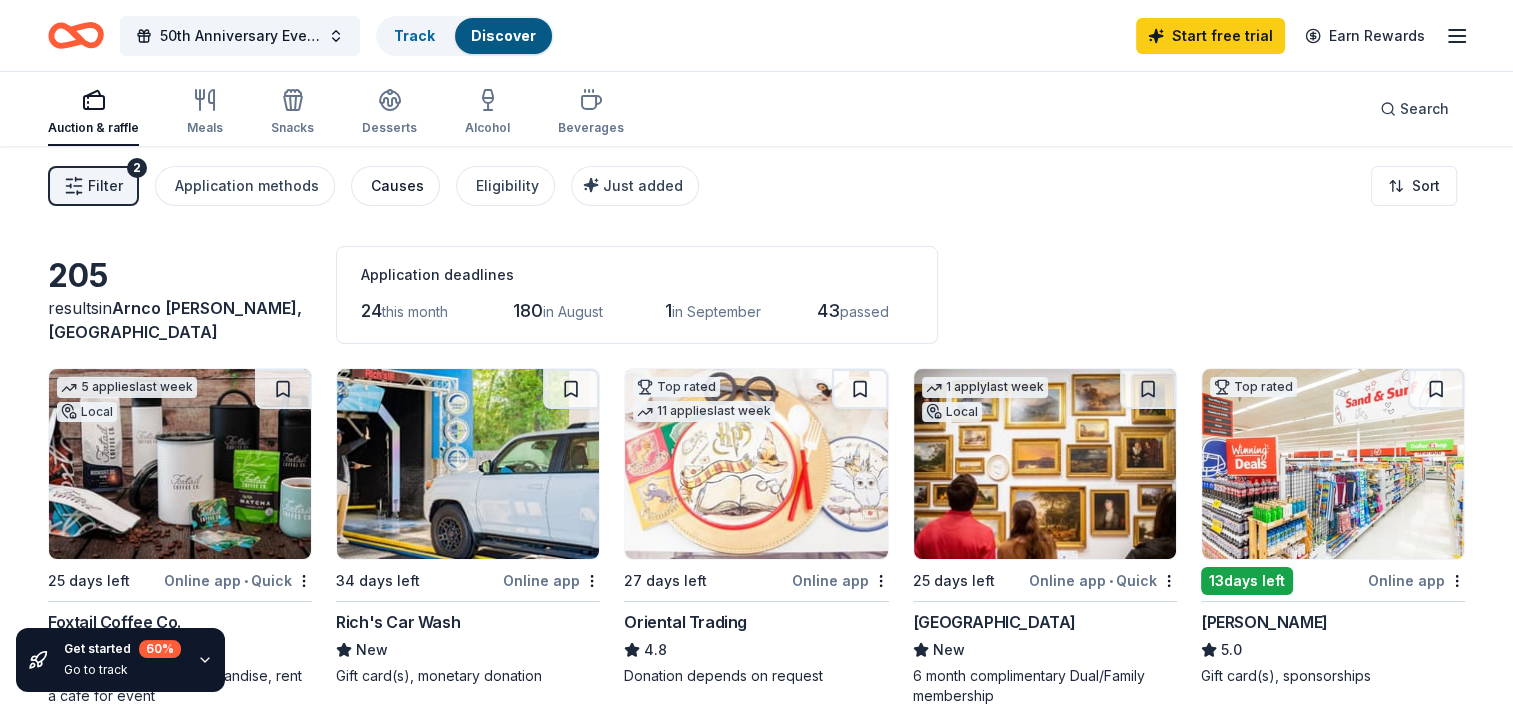 click on "Causes" at bounding box center (397, 186) 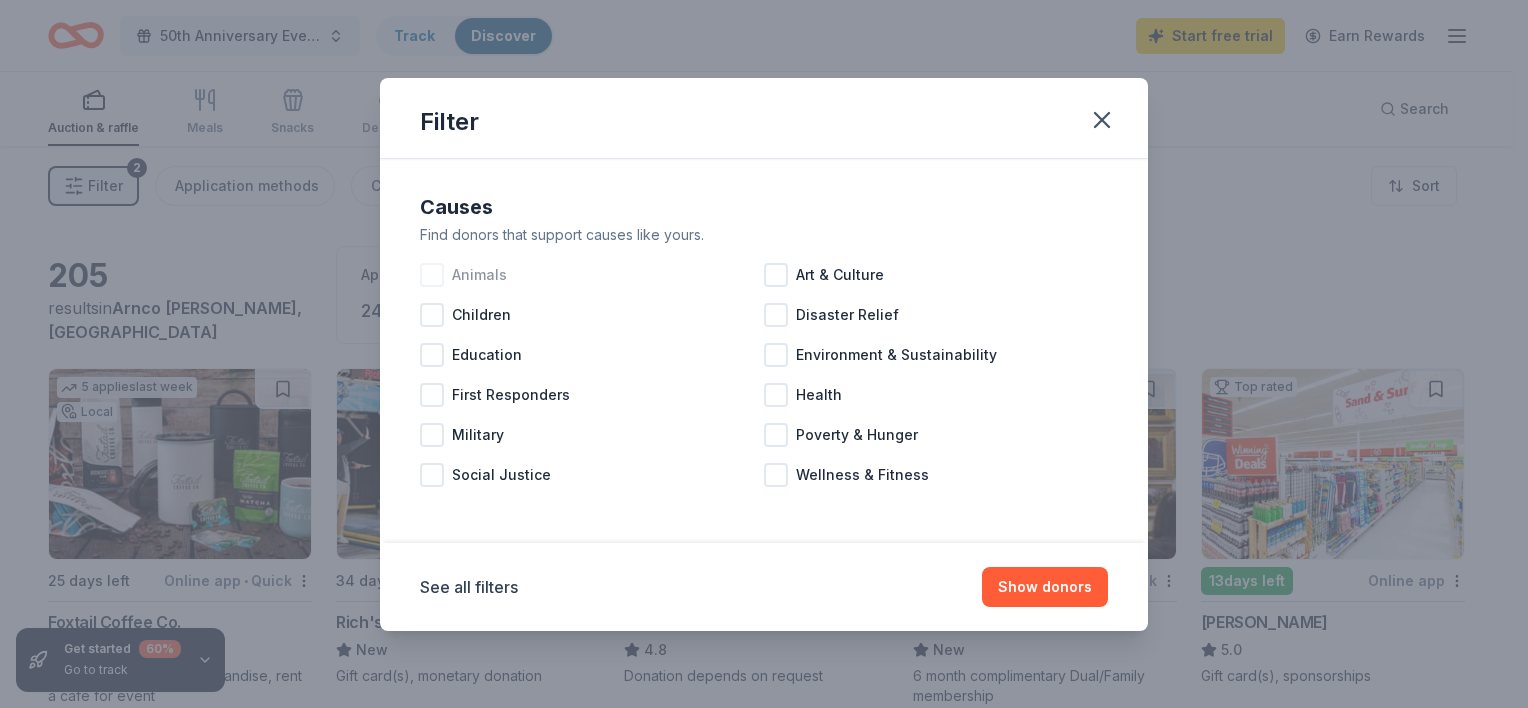 click at bounding box center (432, 275) 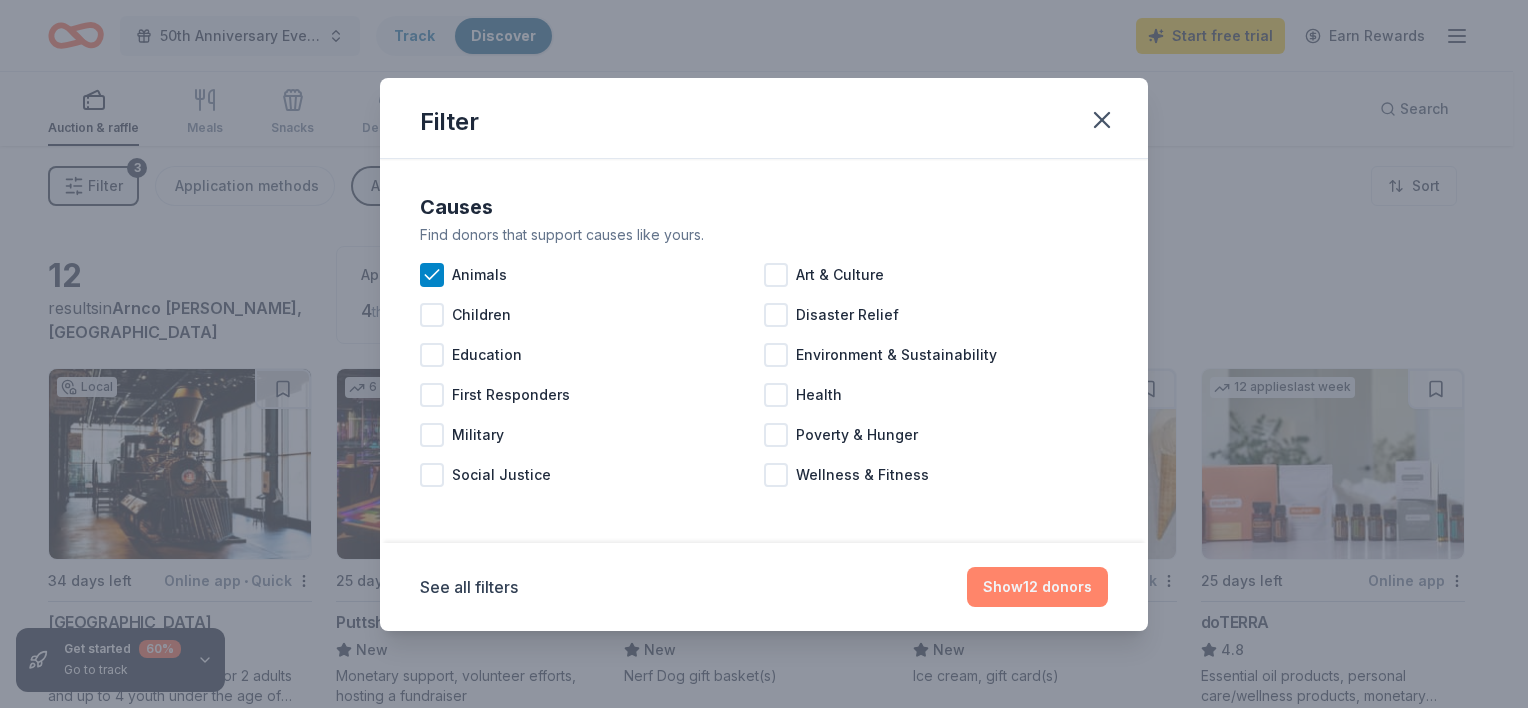 click on "Show  12   donors" at bounding box center [1037, 587] 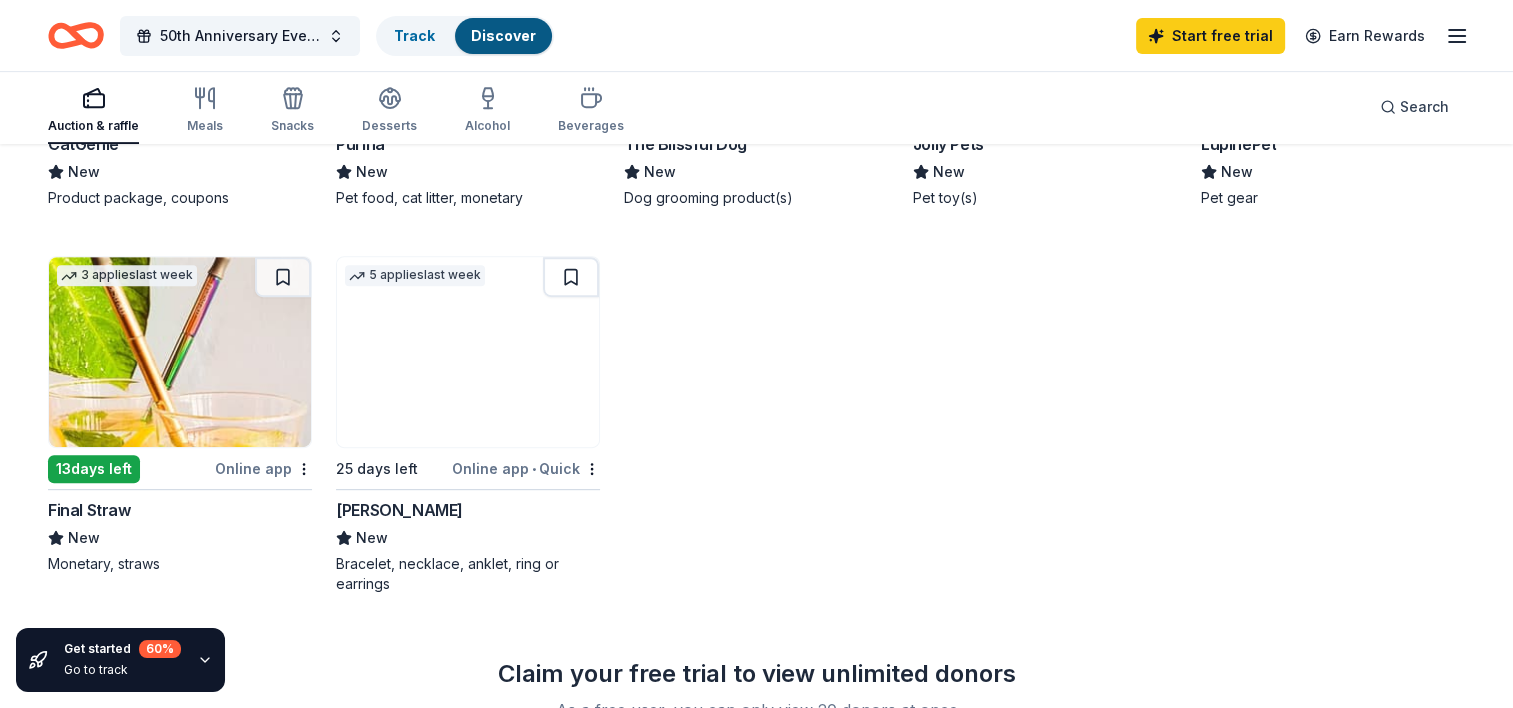 scroll, scrollTop: 900, scrollLeft: 0, axis: vertical 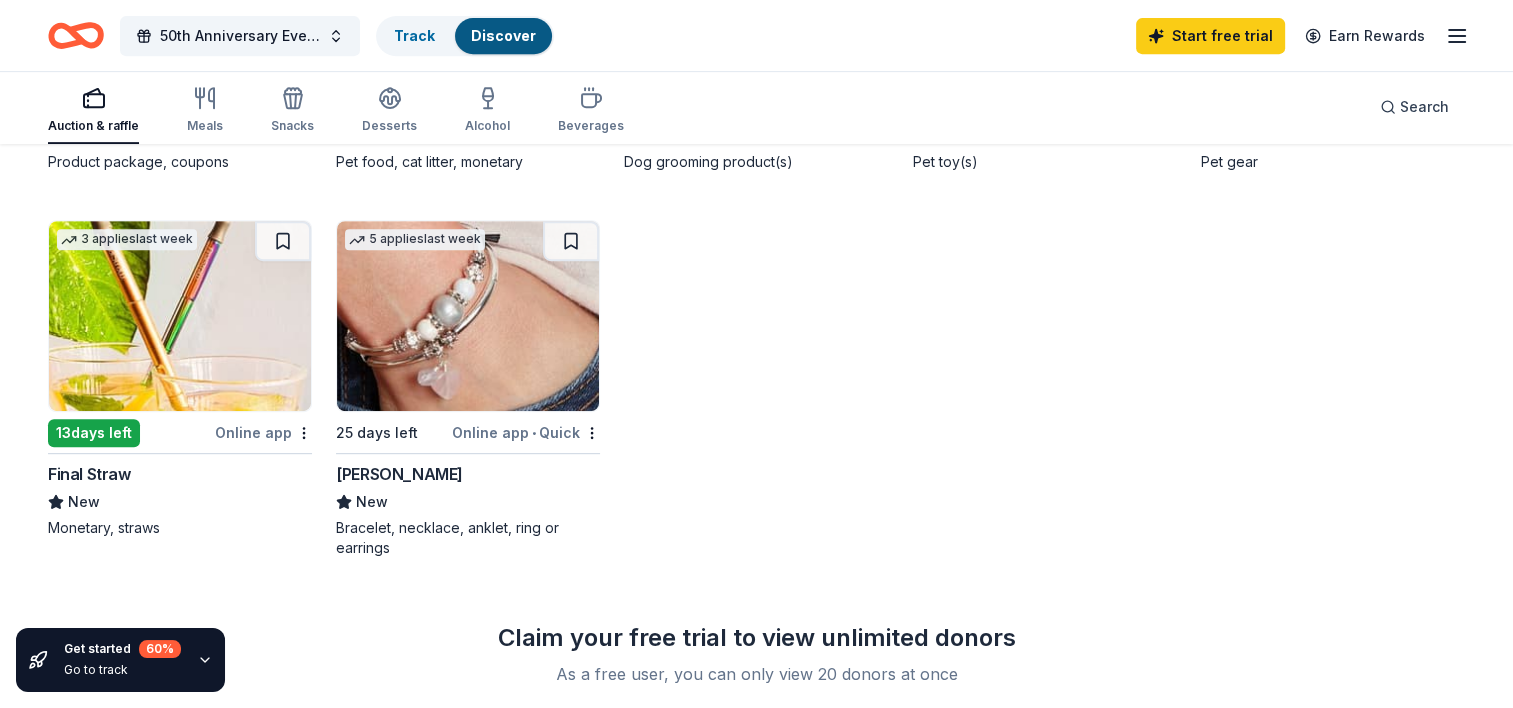click on "Lizzy James" at bounding box center [399, 474] 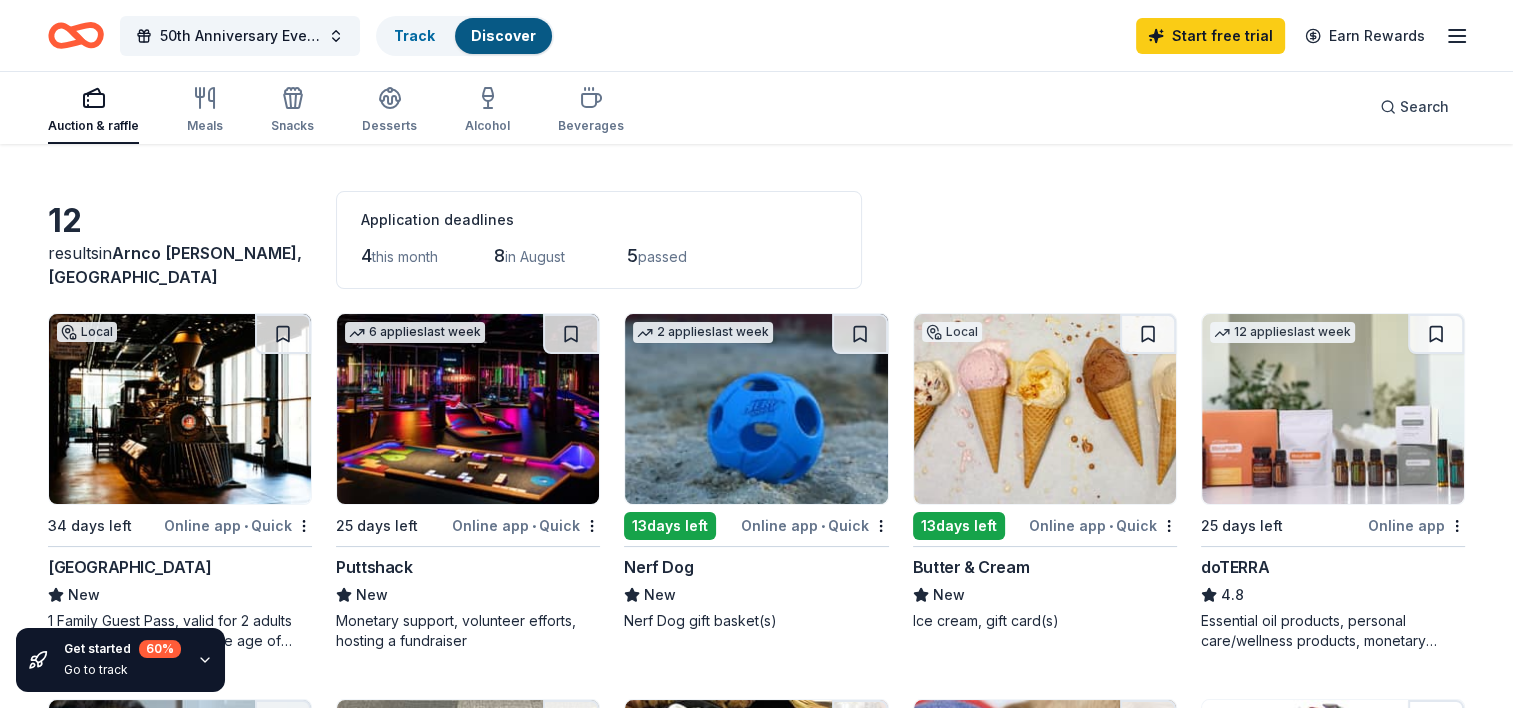 scroll, scrollTop: 100, scrollLeft: 0, axis: vertical 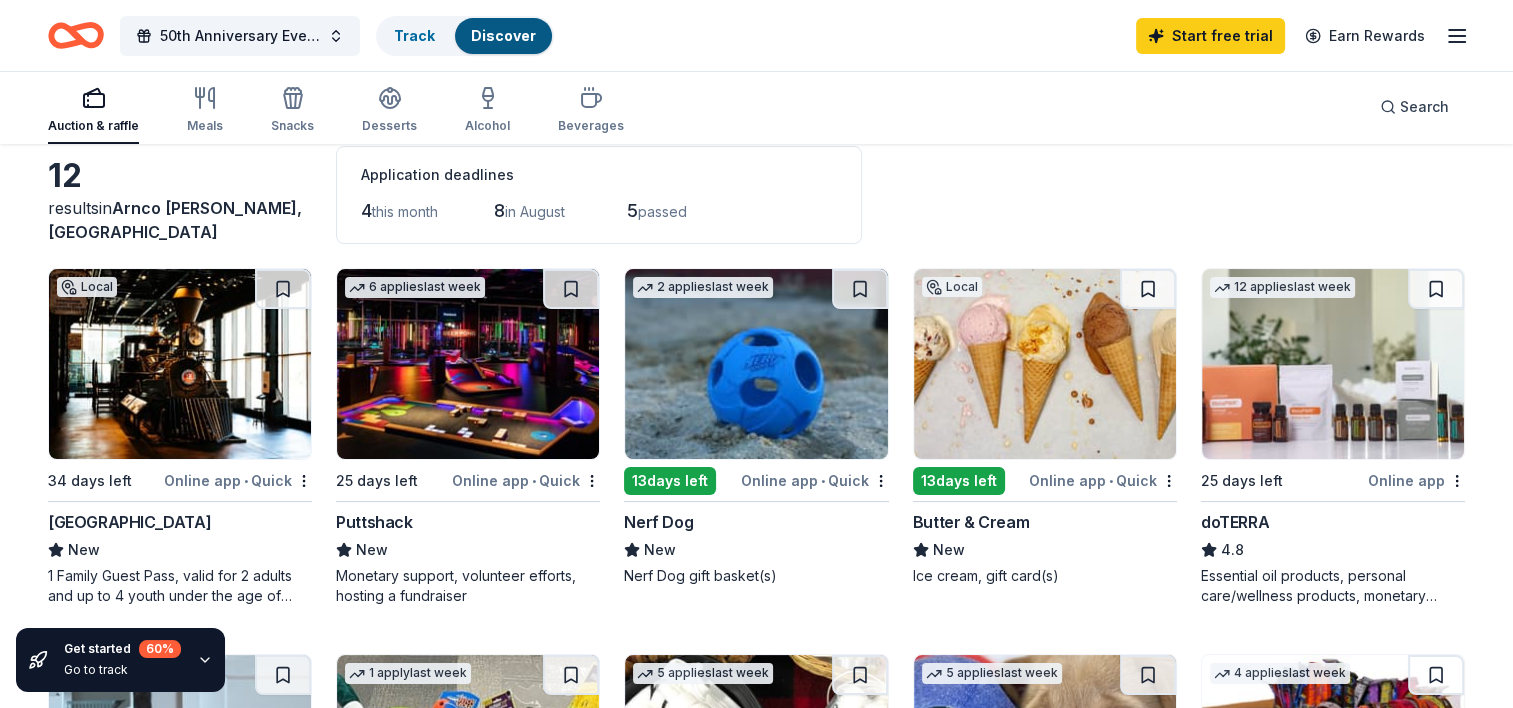 click at bounding box center [180, 364] 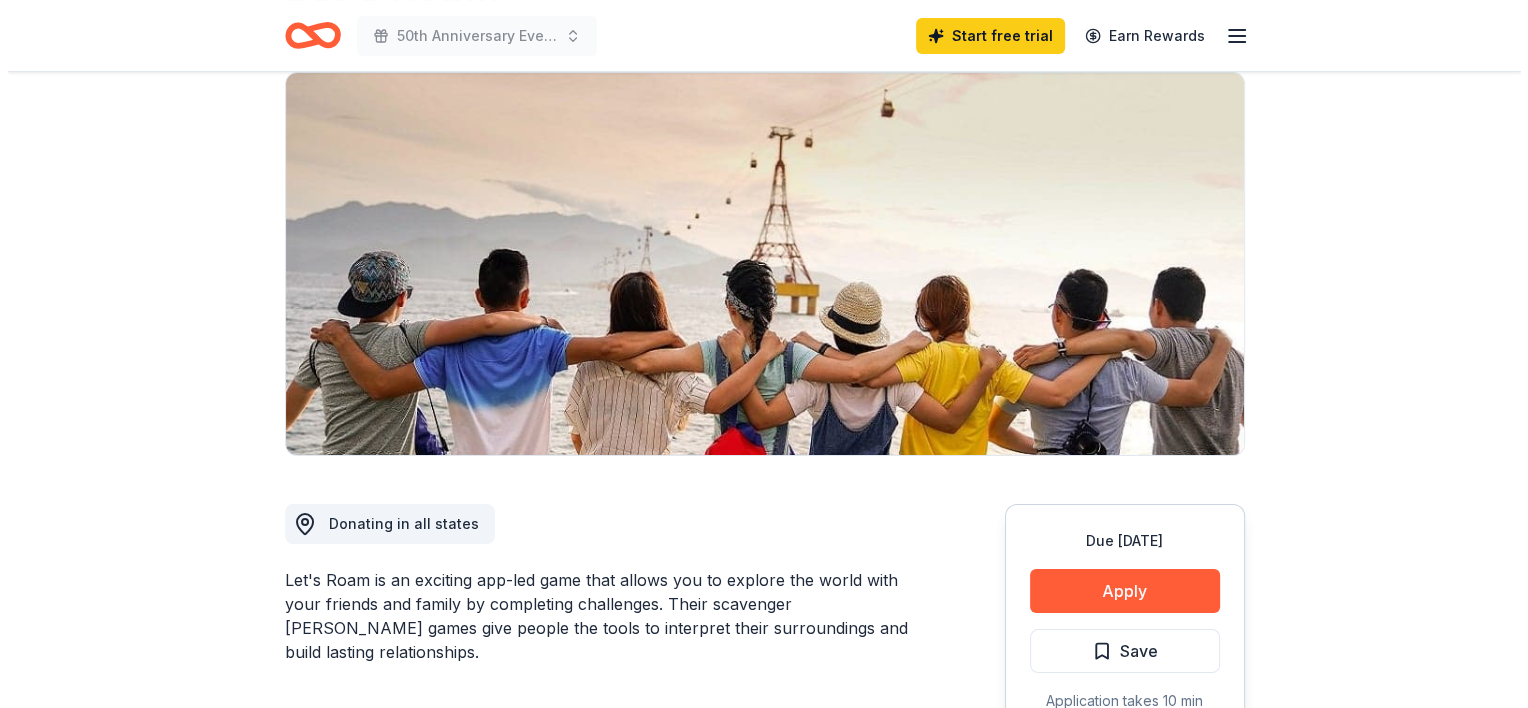 scroll, scrollTop: 200, scrollLeft: 0, axis: vertical 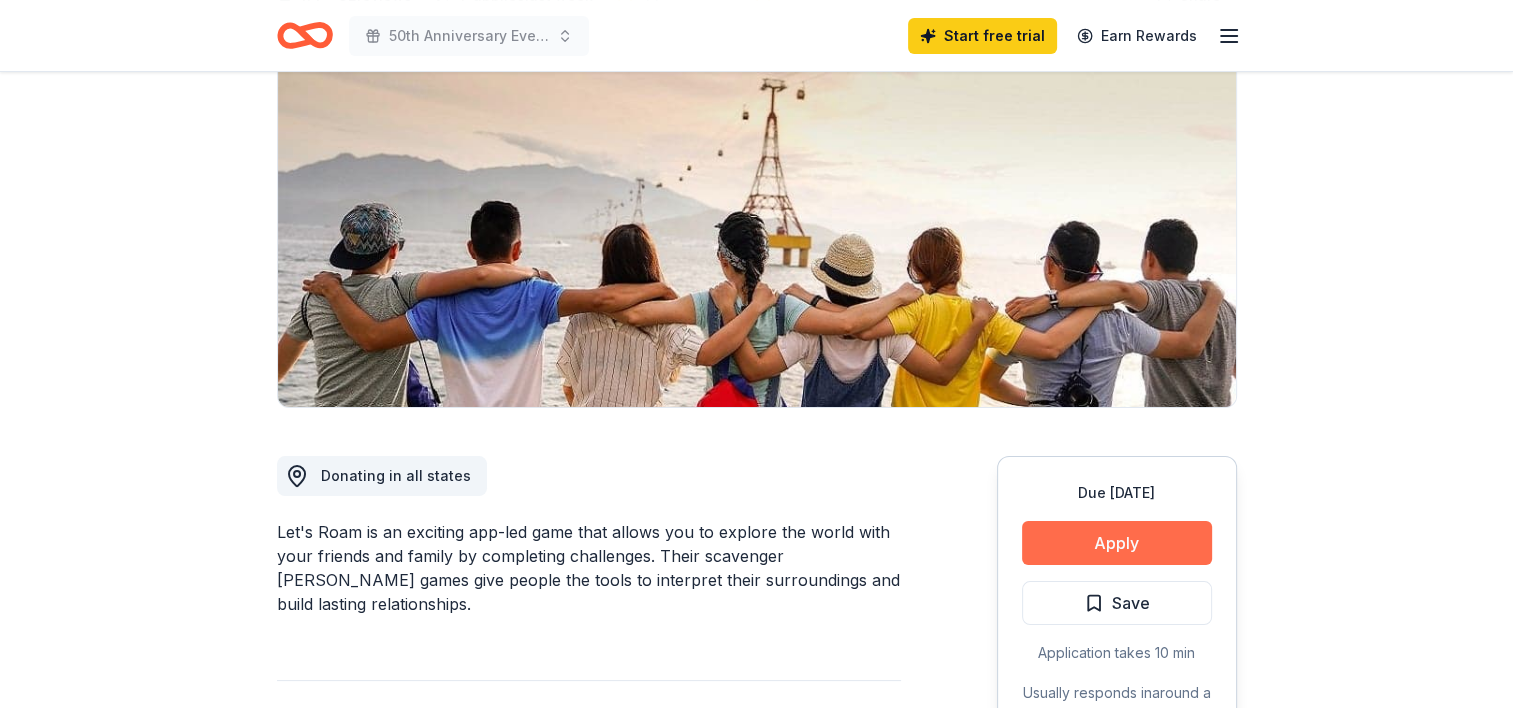 click on "Apply" at bounding box center (1117, 543) 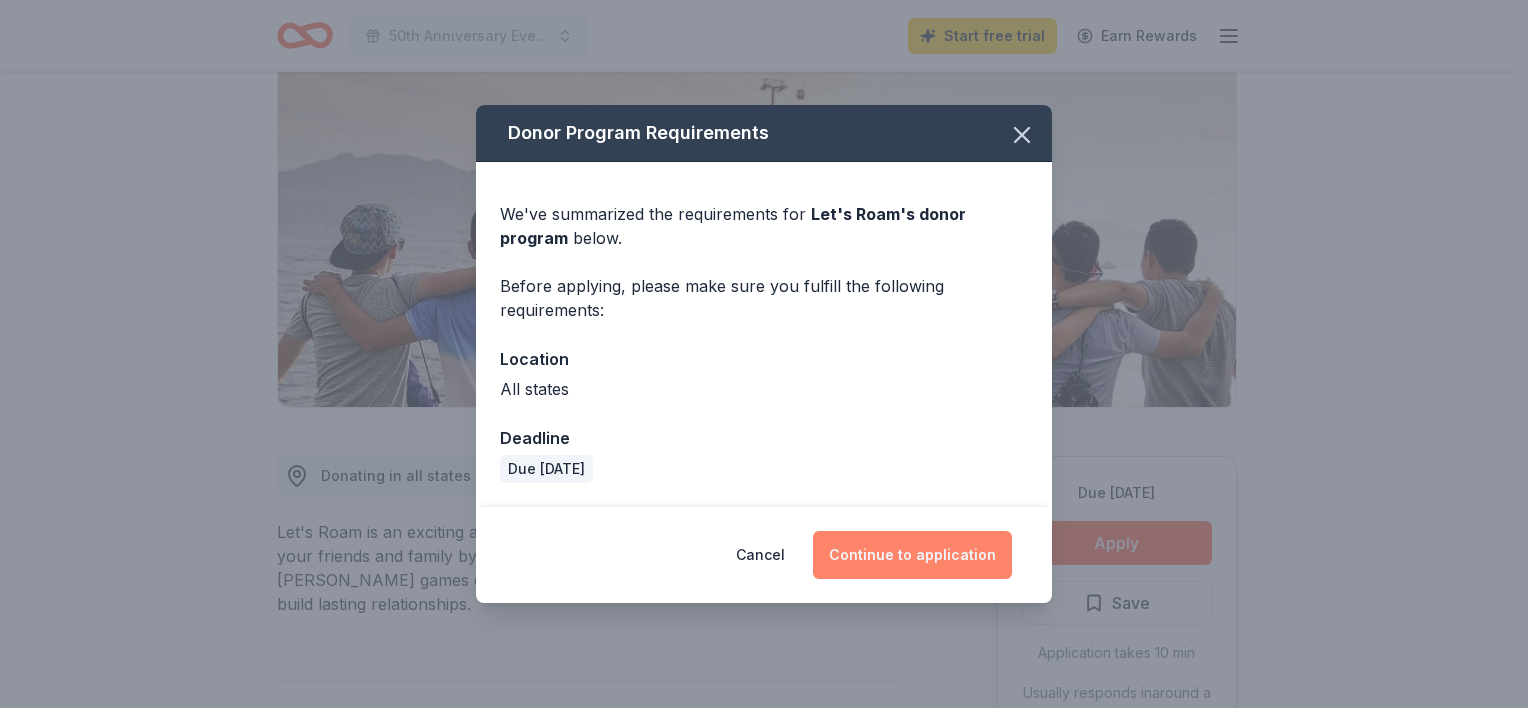click on "Continue to application" at bounding box center [912, 555] 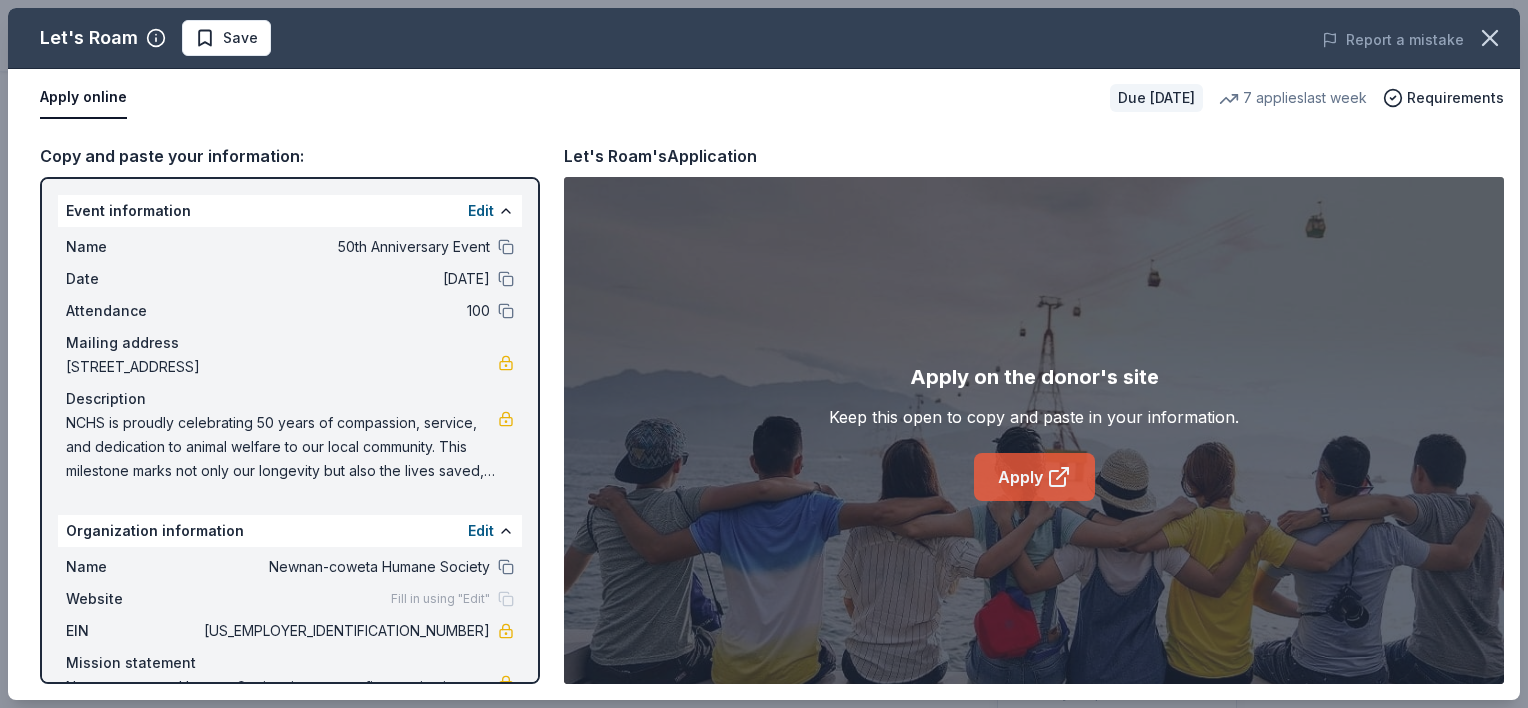 click on "Apply" at bounding box center (1034, 477) 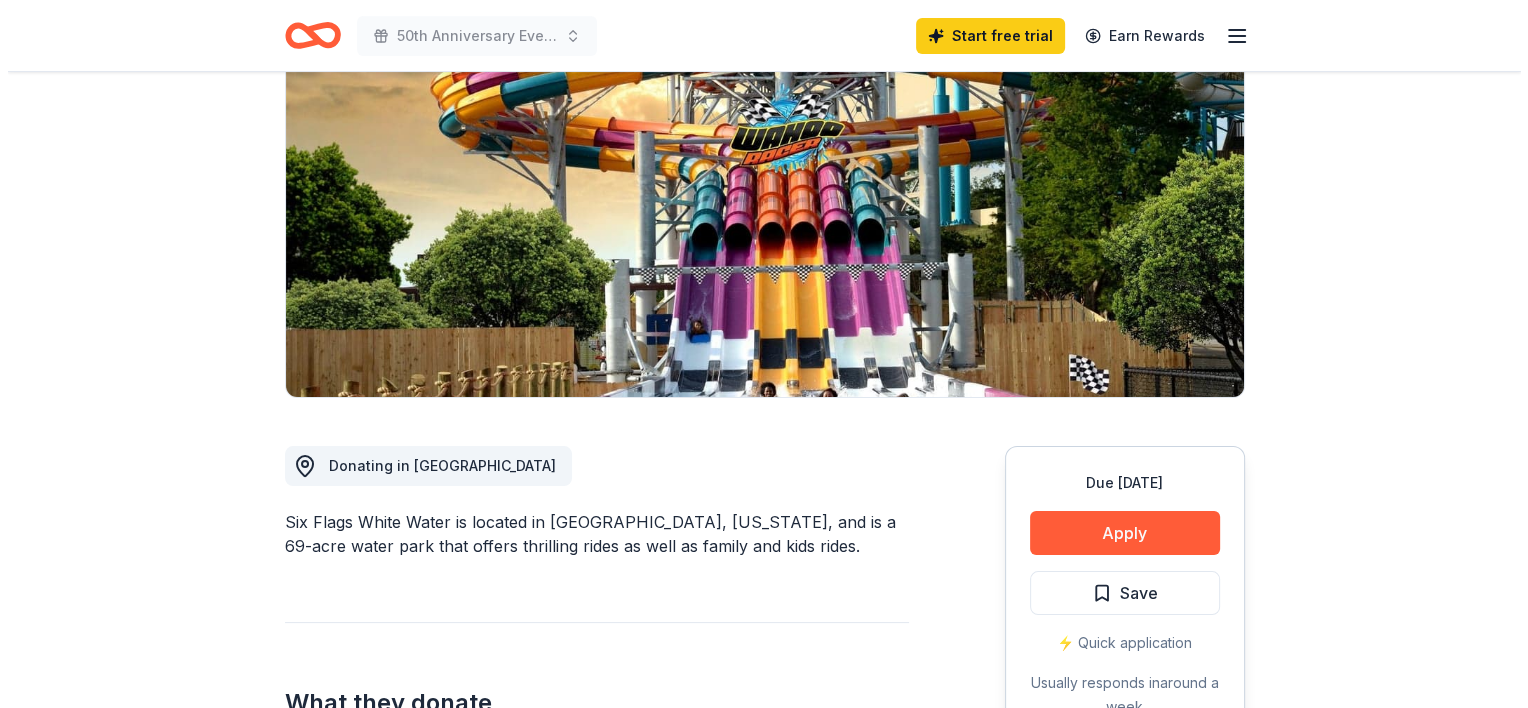 scroll, scrollTop: 300, scrollLeft: 0, axis: vertical 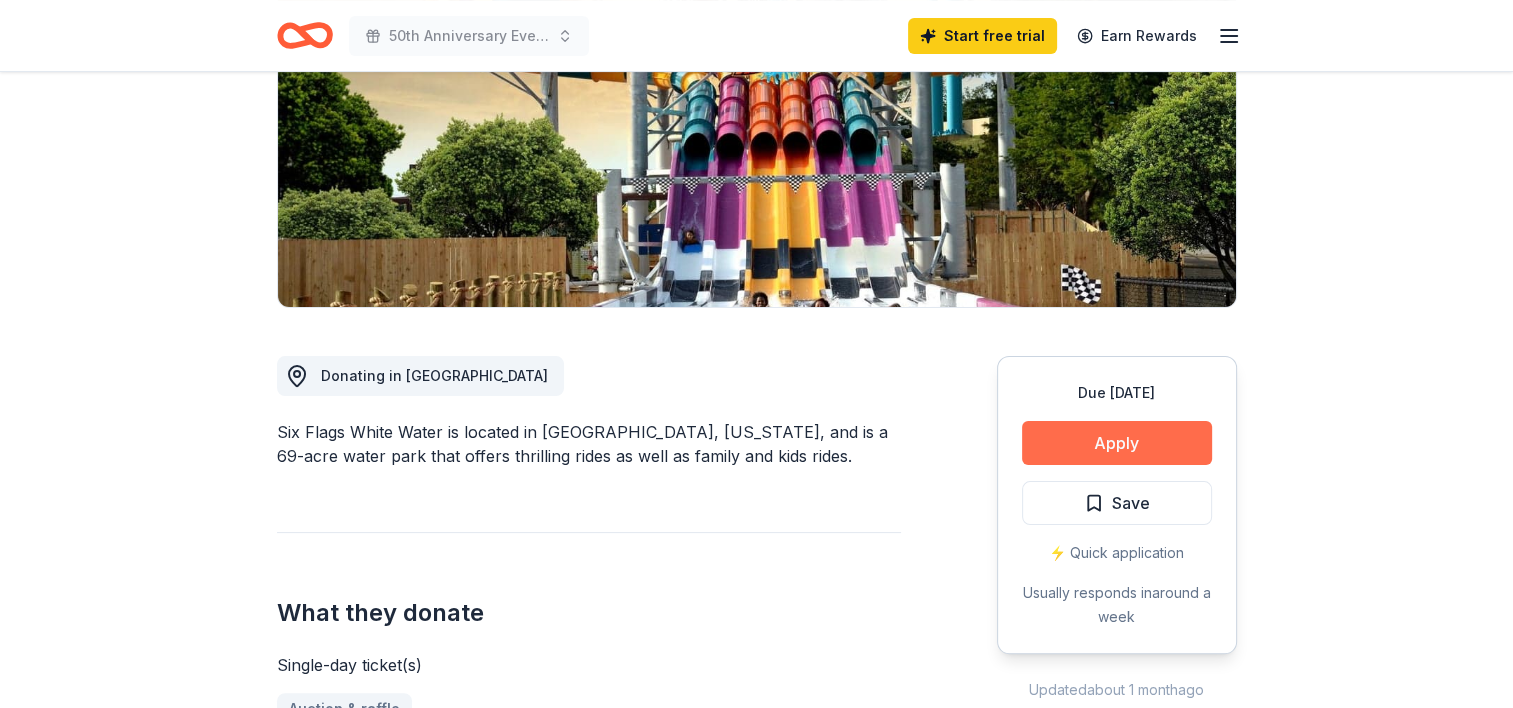 click on "Apply" at bounding box center [1117, 443] 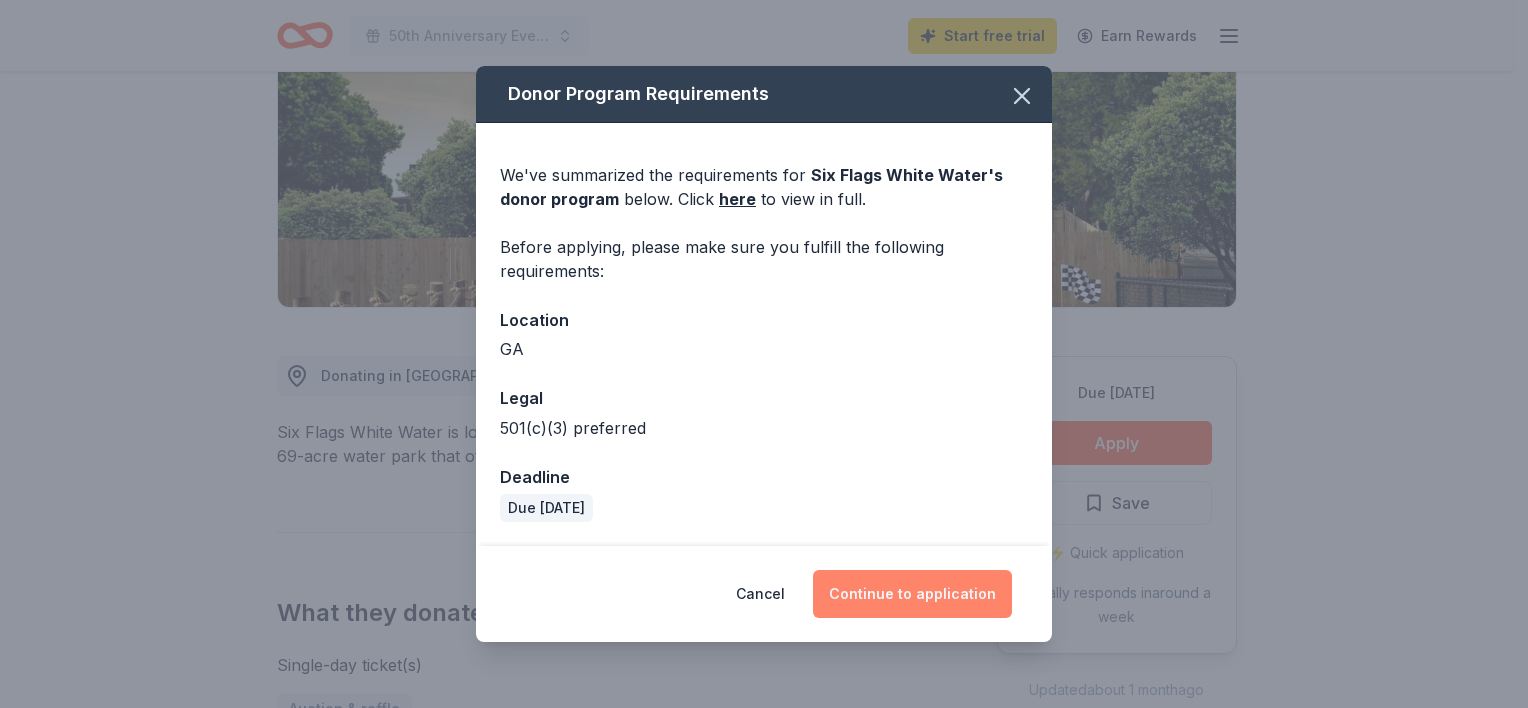 click on "Continue to application" at bounding box center [912, 594] 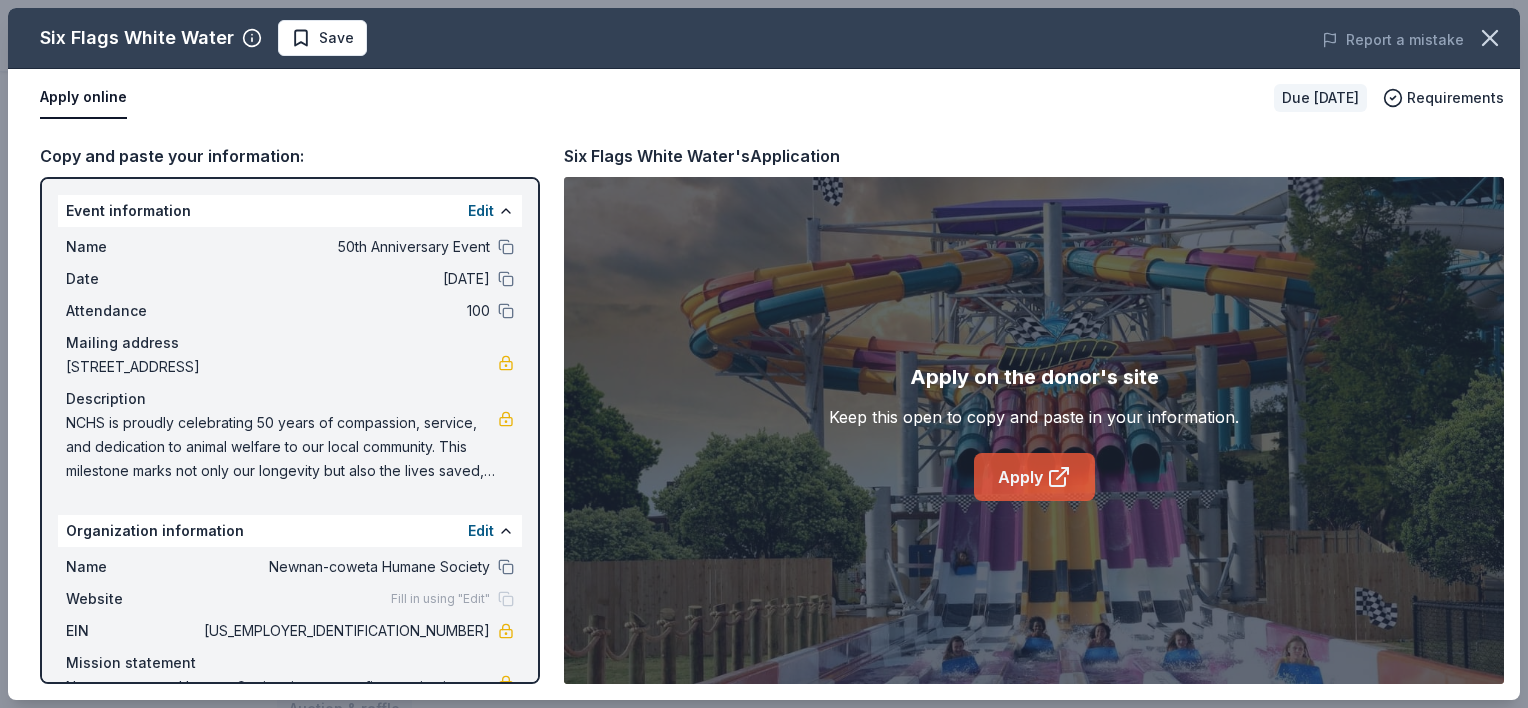 click on "Apply" at bounding box center (1034, 477) 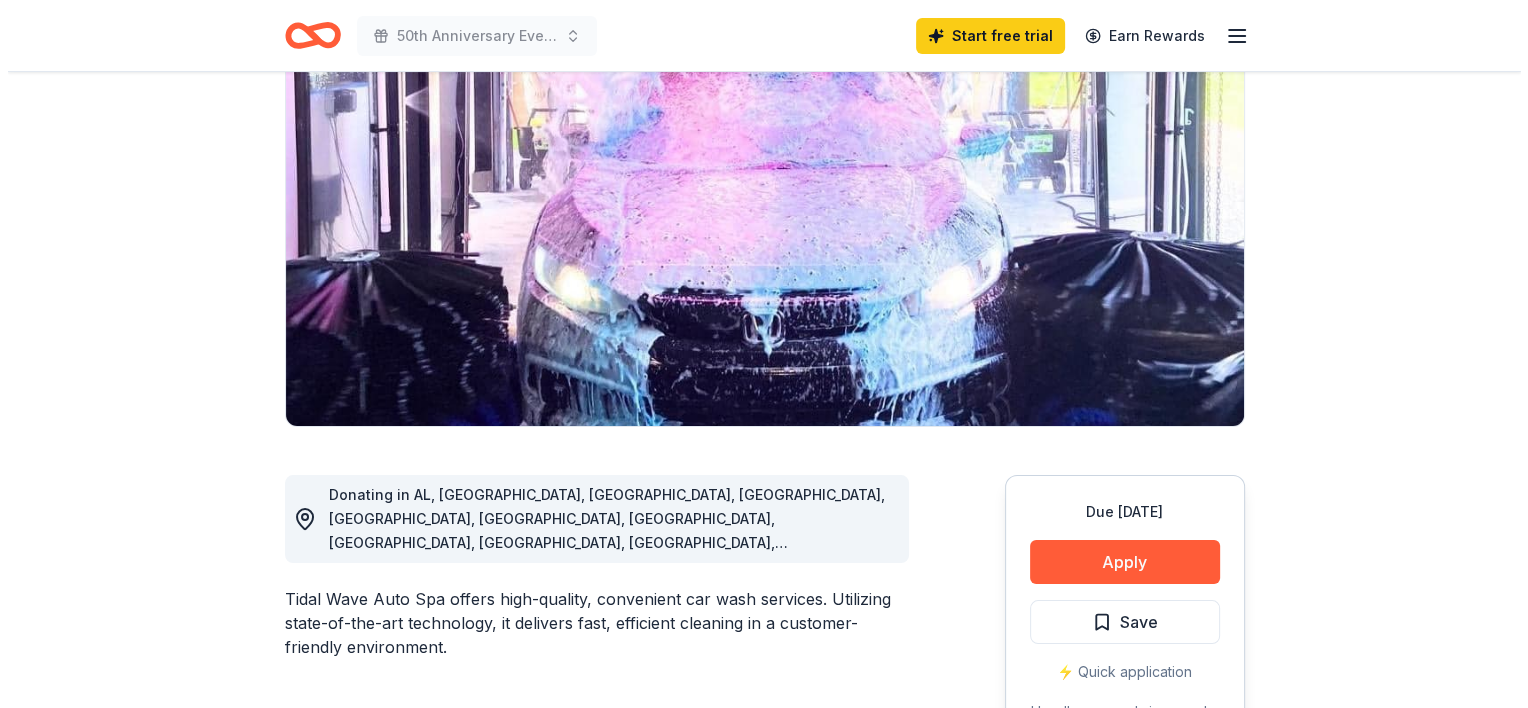 scroll, scrollTop: 200, scrollLeft: 0, axis: vertical 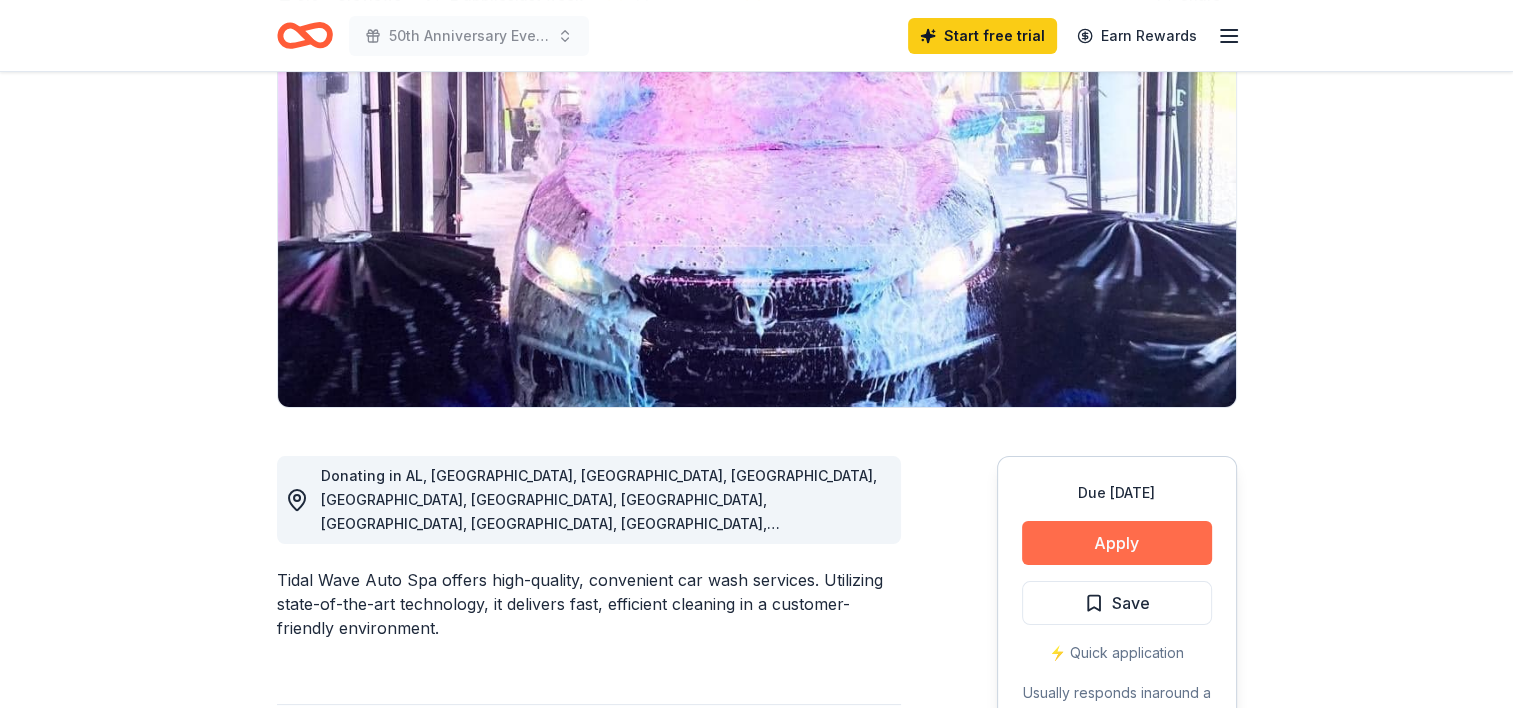 click on "Apply" at bounding box center (1117, 543) 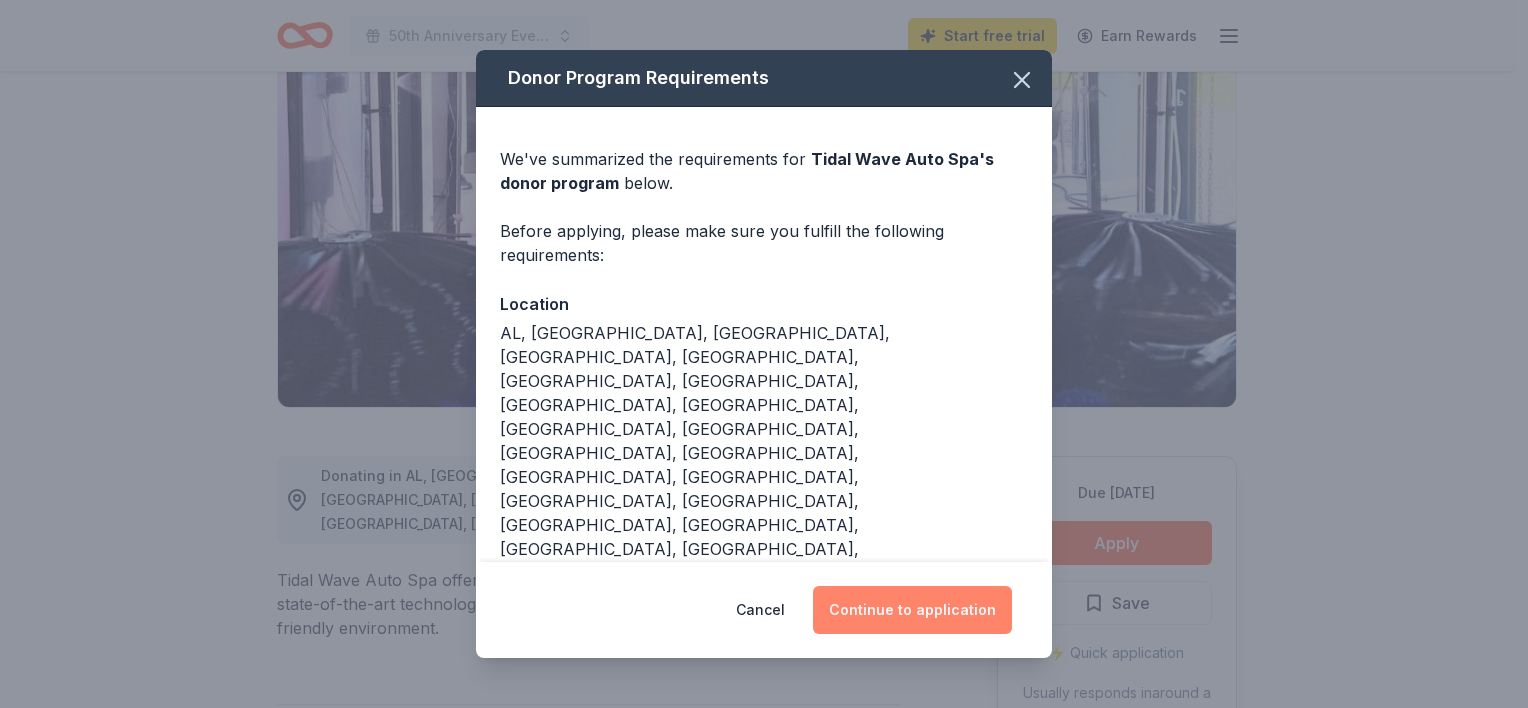 click on "Continue to application" at bounding box center (912, 610) 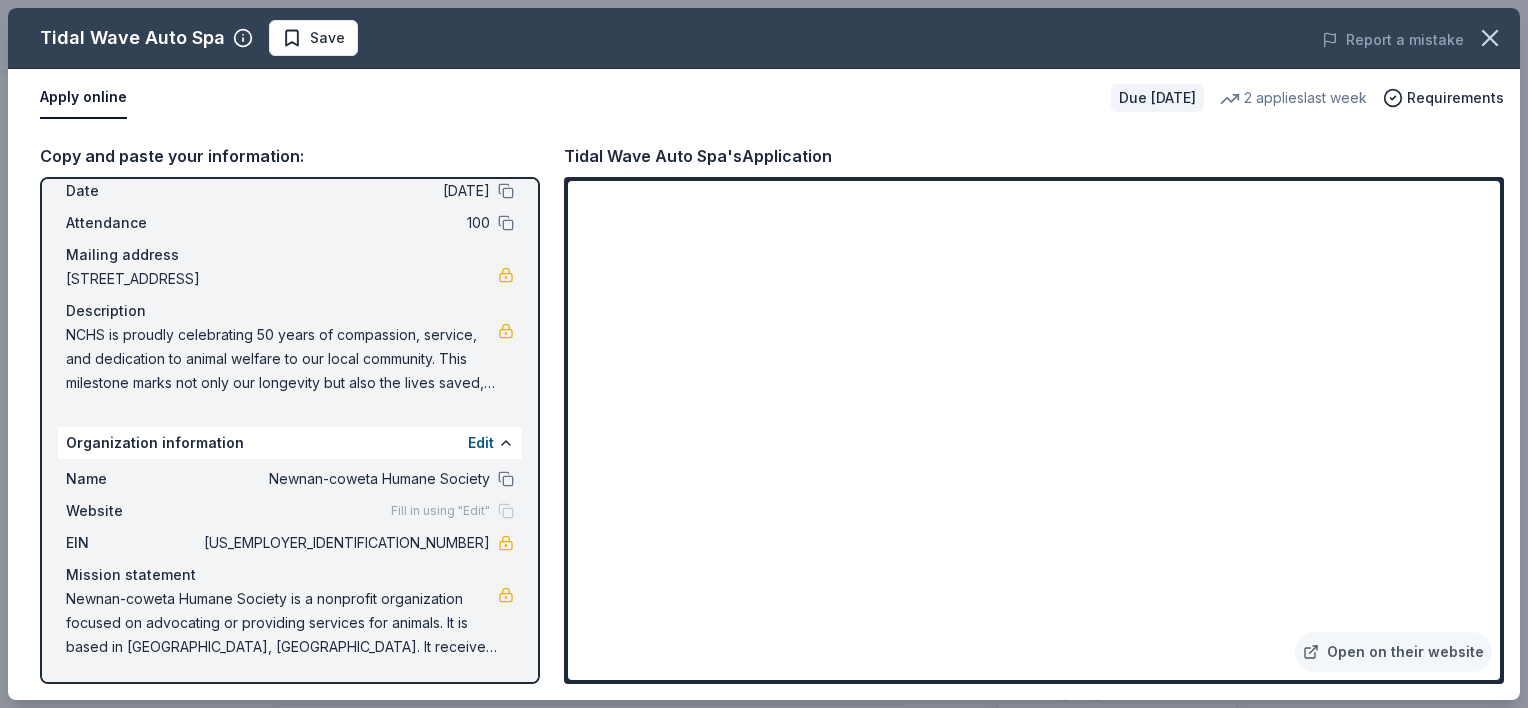 scroll, scrollTop: 0, scrollLeft: 0, axis: both 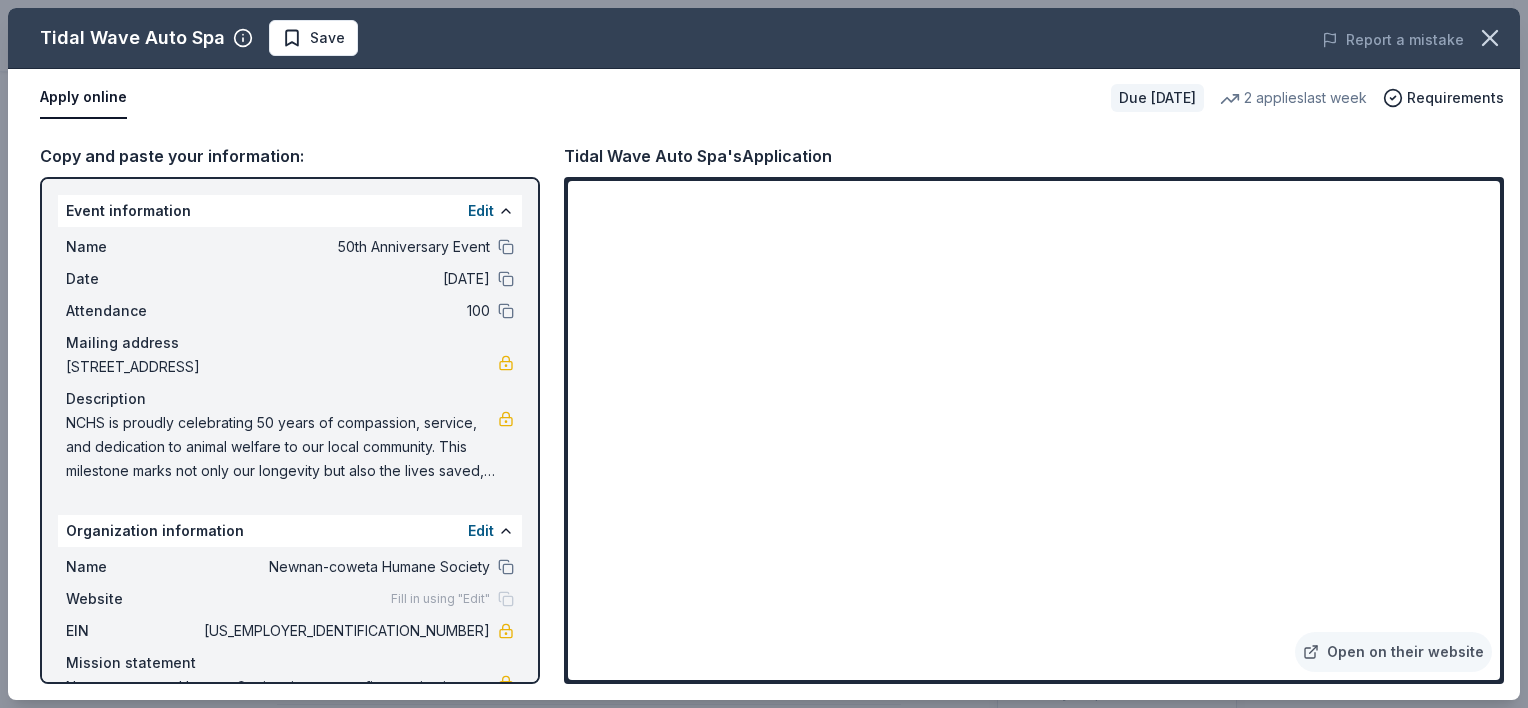 click on "NCHS is proudly celebrating 50 years of compassion, service, and dedication to animal welfare to our local community. This milestone marks not only our longevity but also the lives saved, and the families supported through the commitment of volunteers, donors, and community partners.  Our celebration event on [DATE] will honor many people who have shaped our mission since [DATE] and will include a live auction th raise critical funds for medical care for rescued animals, our [PERSON_NAME] and adoptions programs, community spay/neuter programs, and pet food and supply assistance for local families in need." at bounding box center (282, 447) 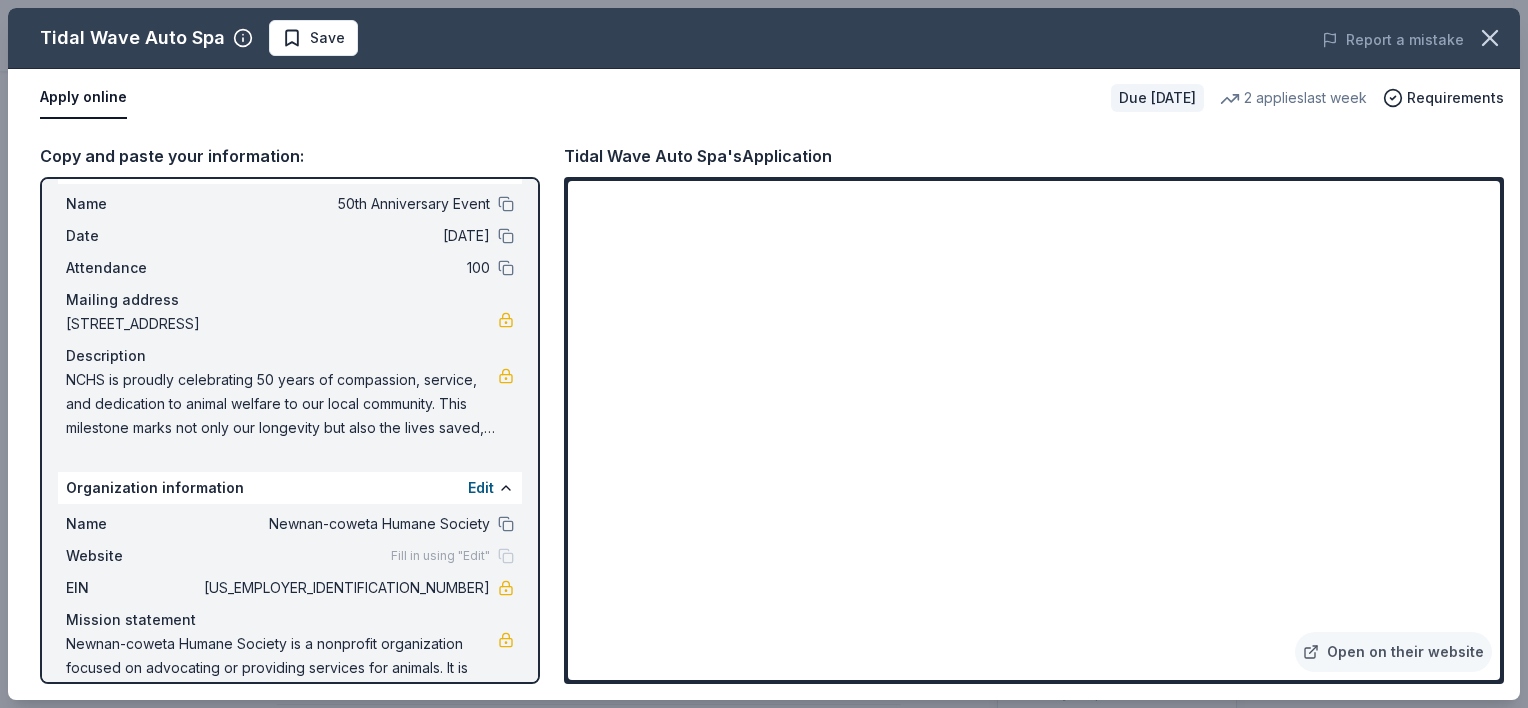 scroll, scrollTop: 0, scrollLeft: 0, axis: both 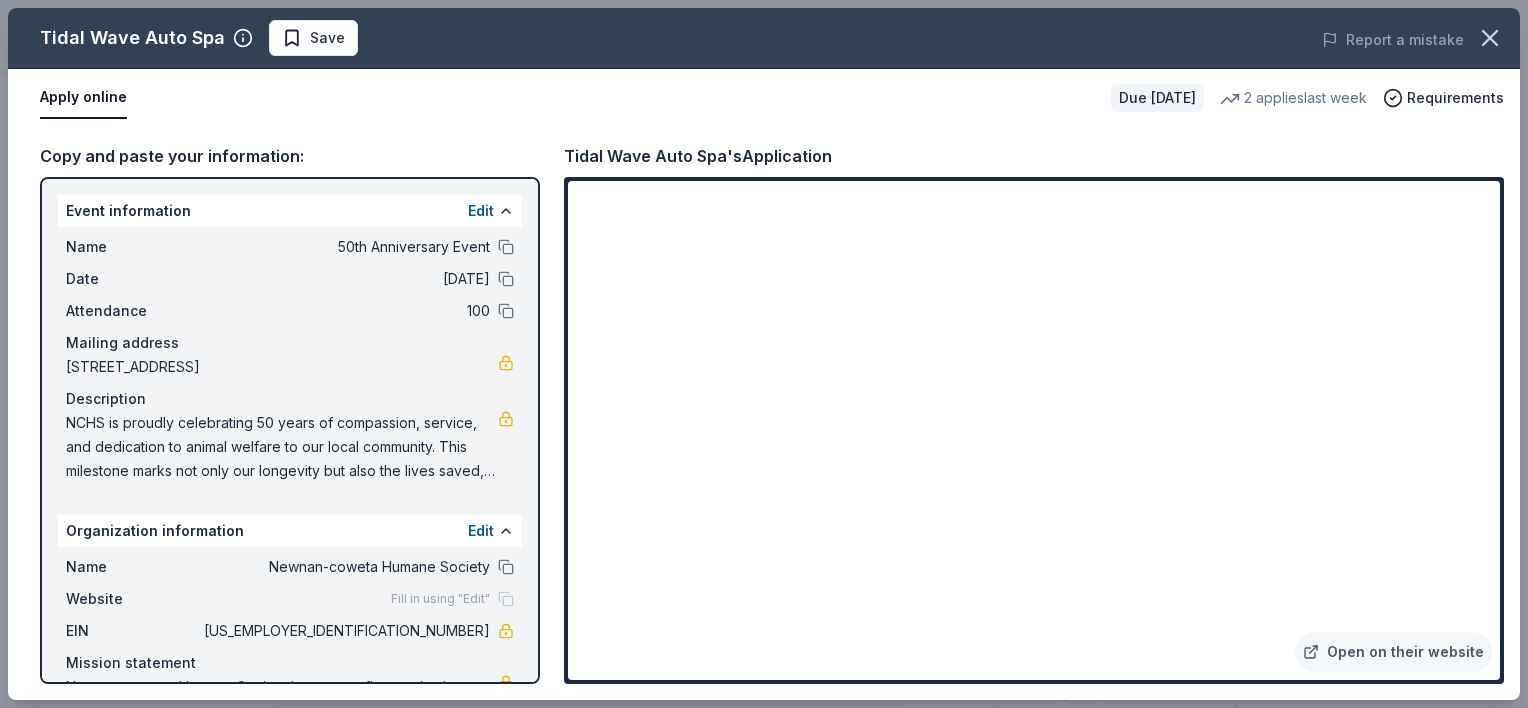 click on "NCHS is proudly celebrating 50 years of compassion, service, and dedication to animal welfare to our local community. This milestone marks not only our longevity but also the lives saved, and the families supported through the commitment of volunteers, donors, and community partners.  Our celebration event on [DATE] will honor many people who have shaped our mission since [DATE] and will include a live auction th raise critical funds for medical care for rescued animals, our [PERSON_NAME] and adoptions programs, community spay/neuter programs, and pet food and supply assistance for local families in need." at bounding box center [282, 447] 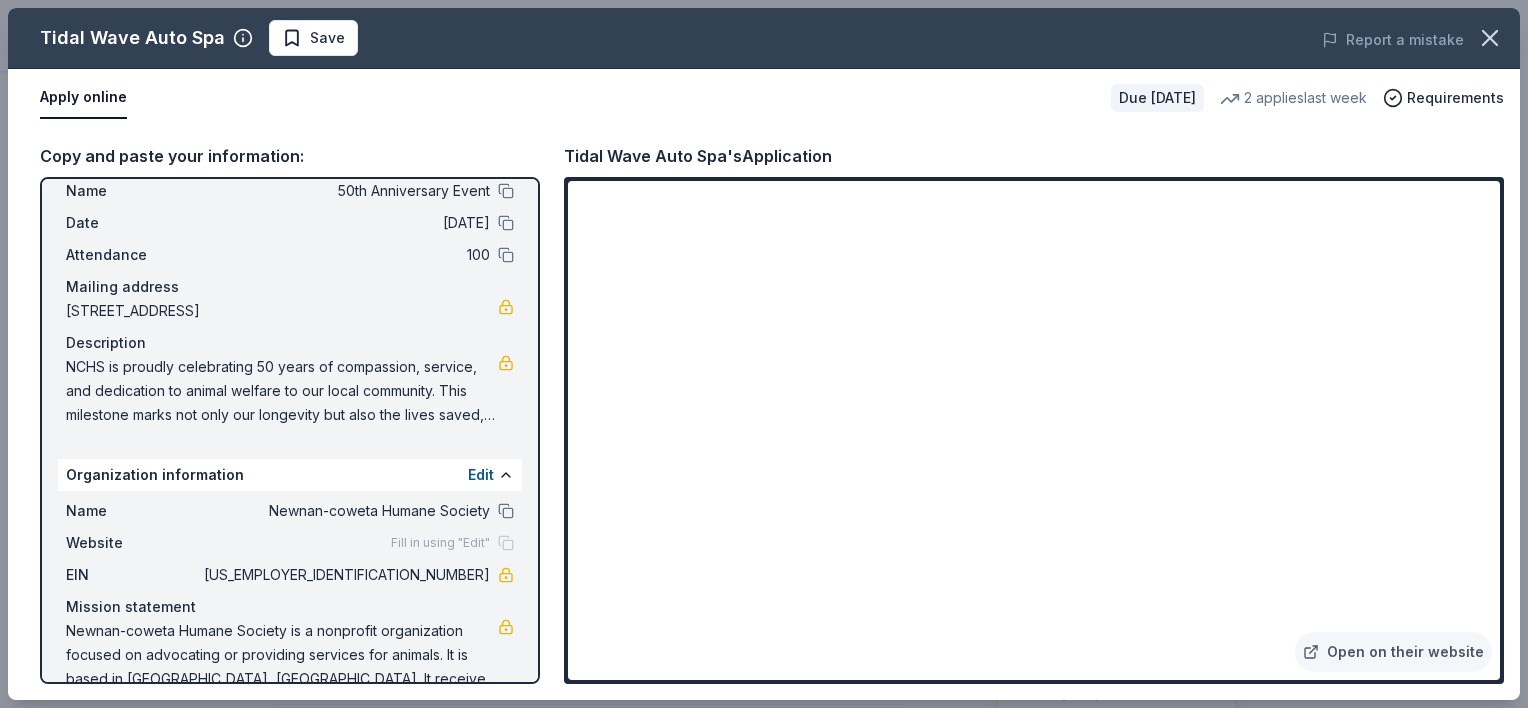 scroll, scrollTop: 88, scrollLeft: 0, axis: vertical 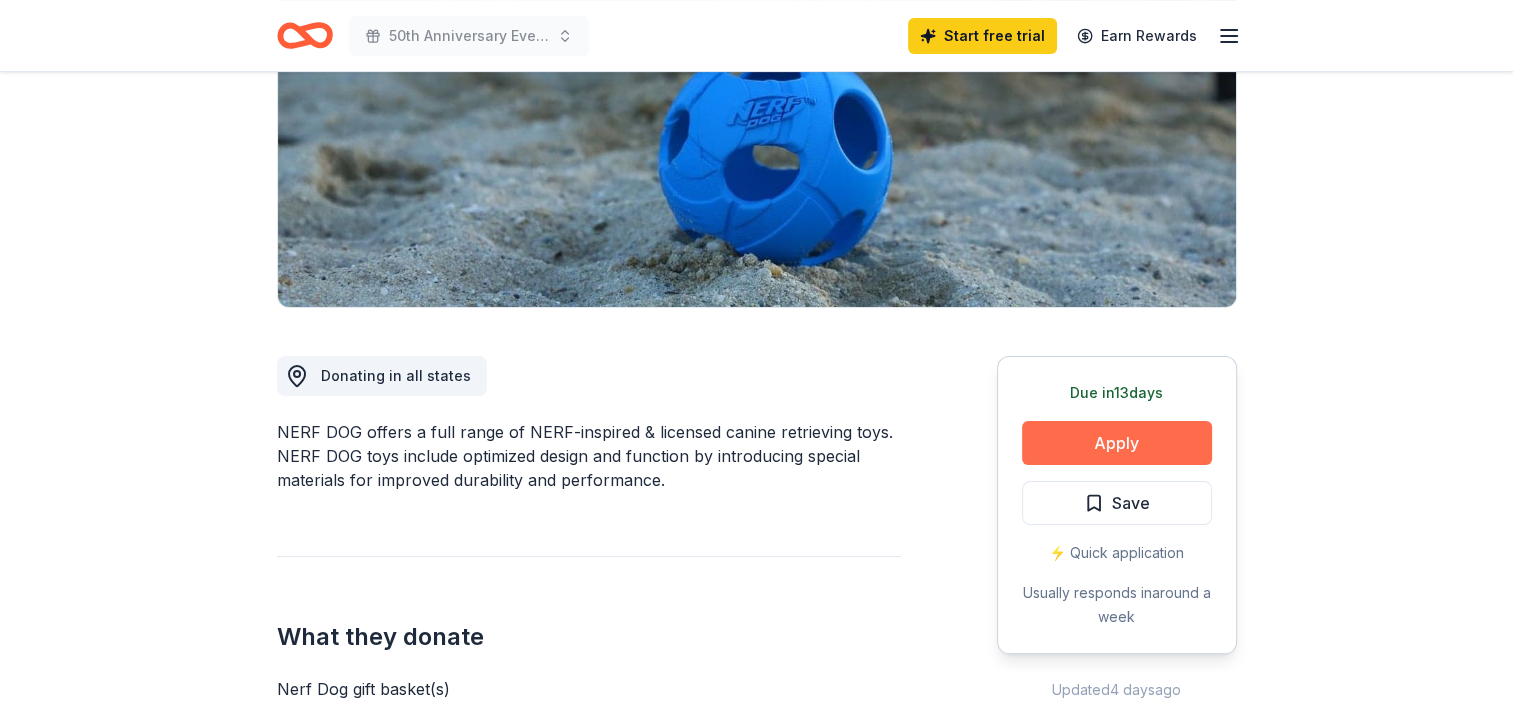 click on "Apply" at bounding box center (1117, 443) 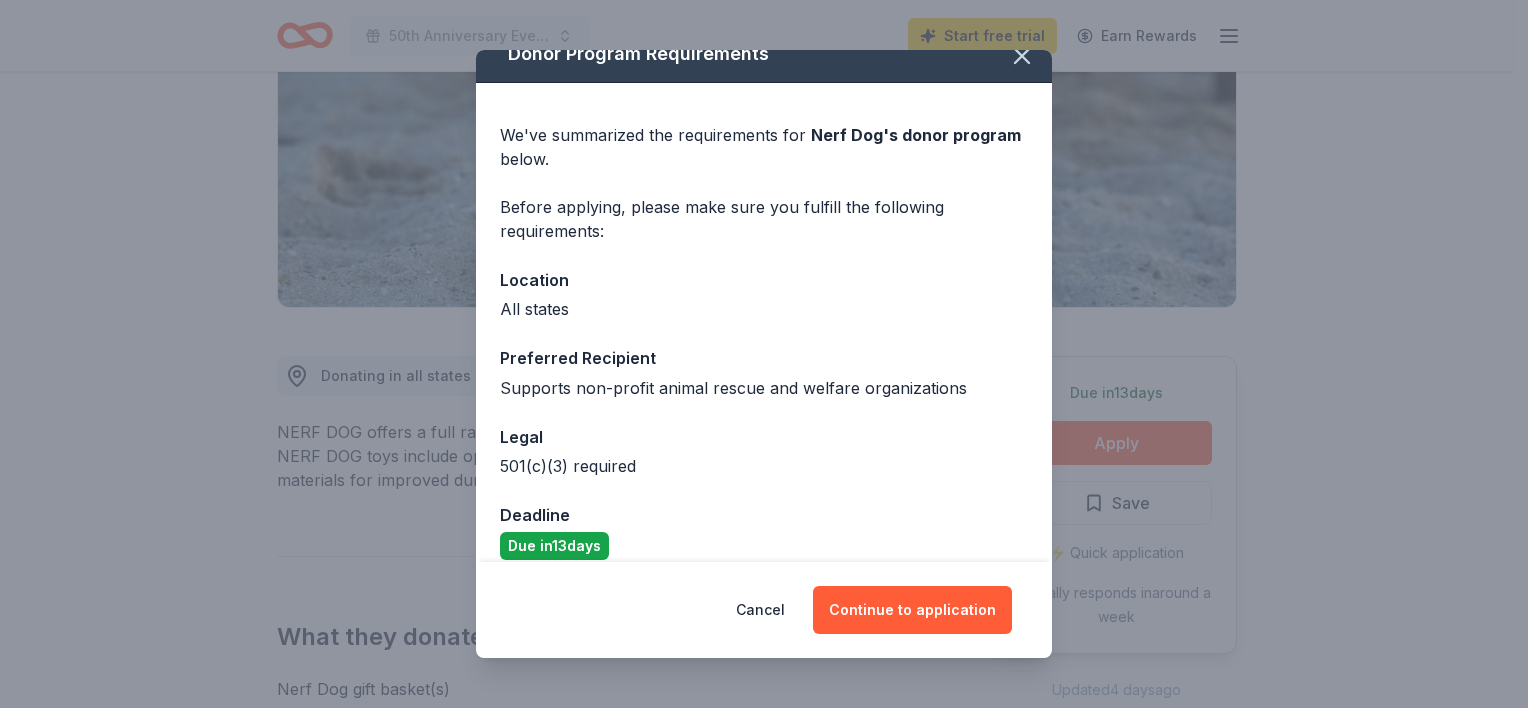 scroll, scrollTop: 45, scrollLeft: 0, axis: vertical 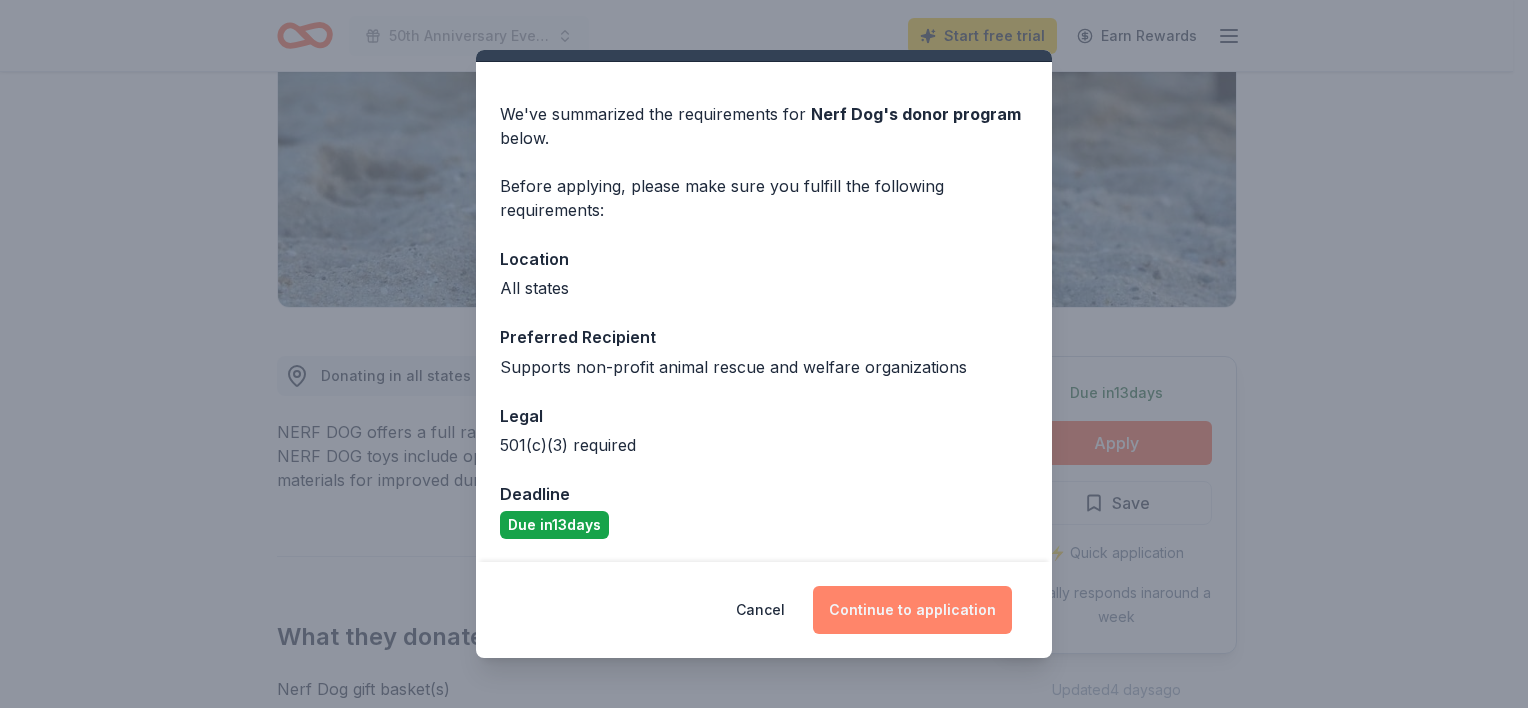 click on "Continue to application" at bounding box center (912, 610) 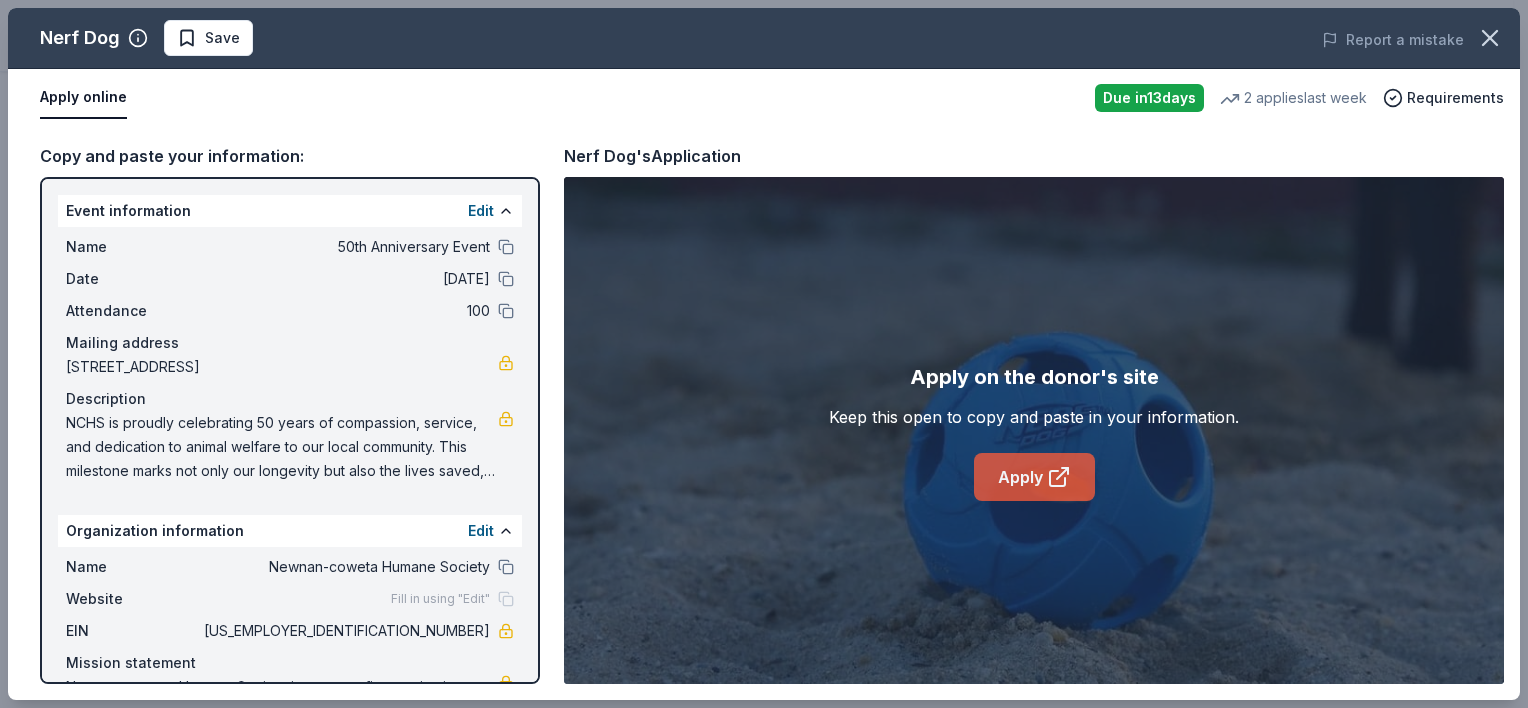 click on "Apply" at bounding box center (1034, 477) 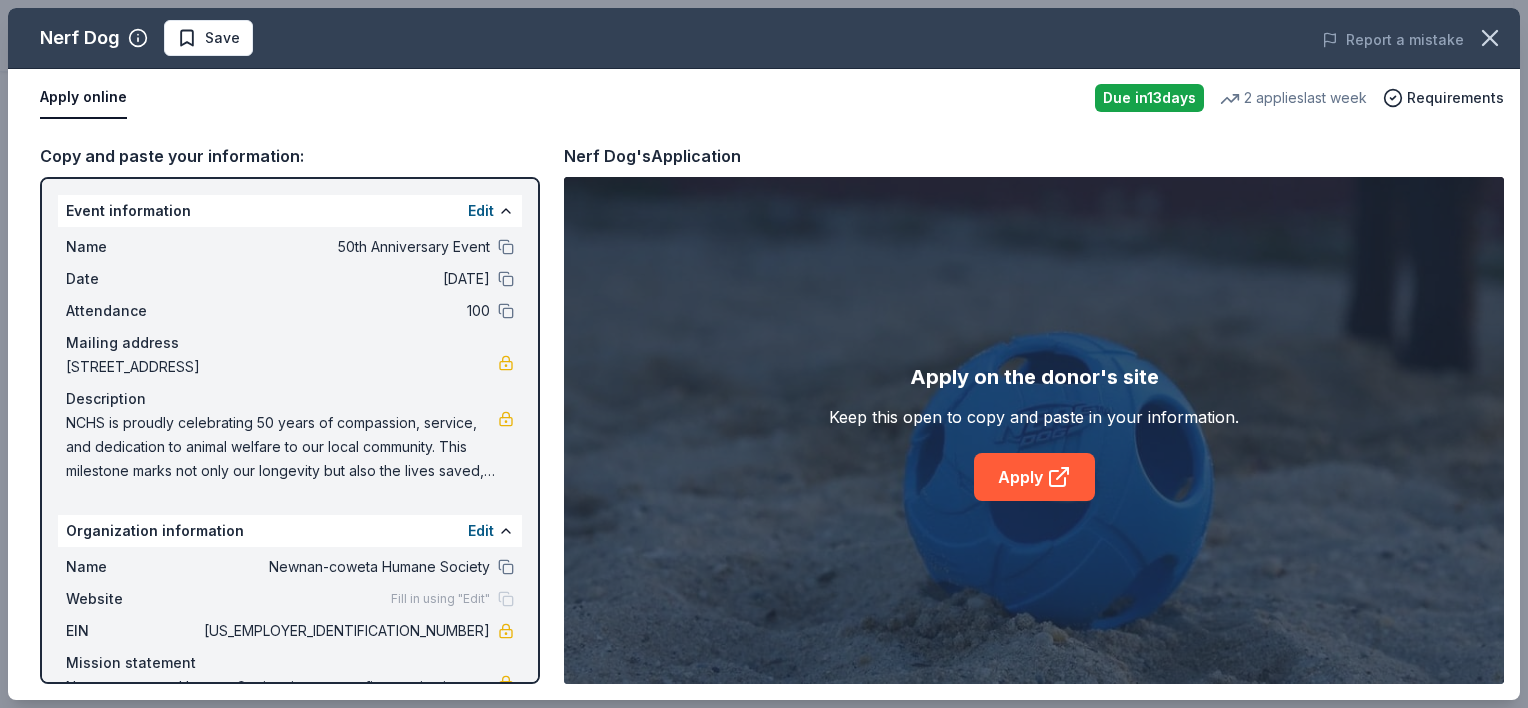 click on "58-1248078" at bounding box center [345, 631] 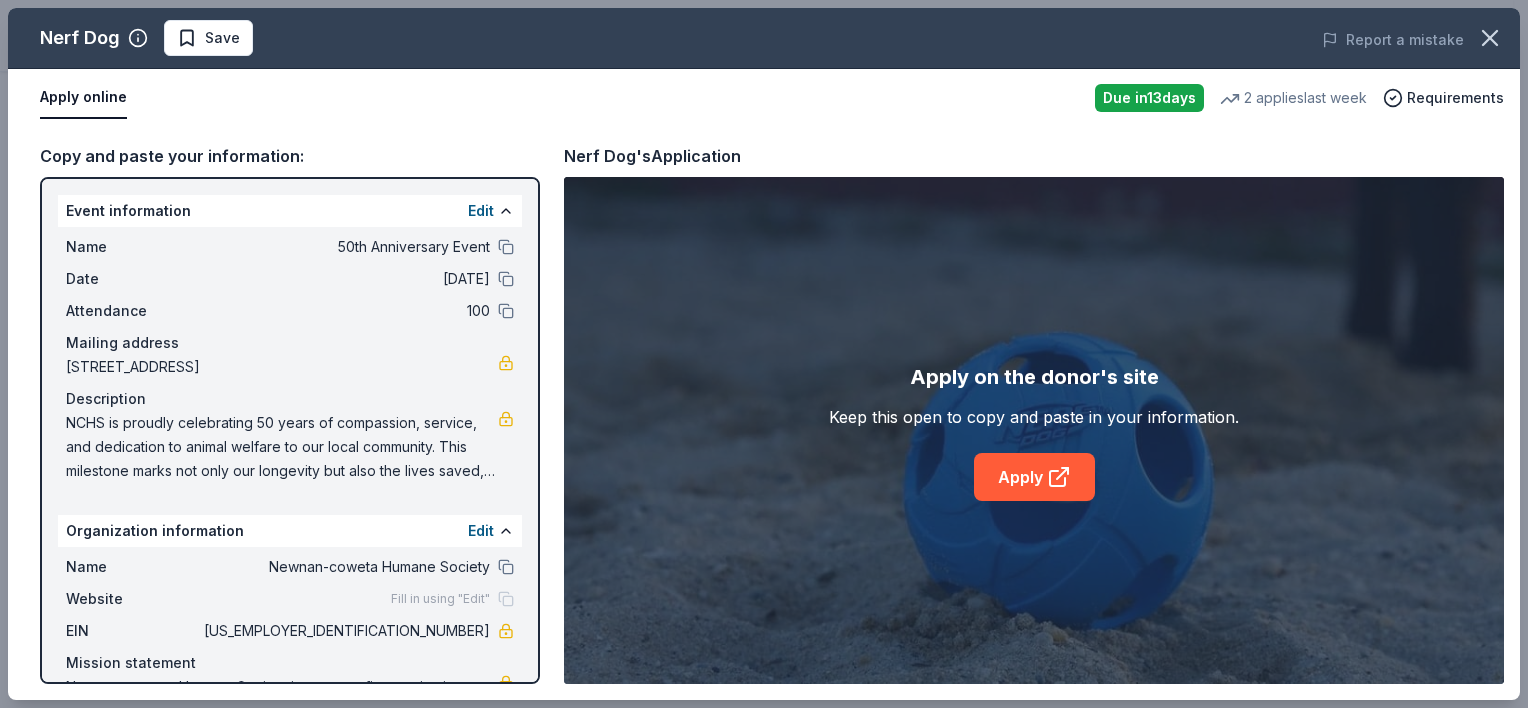 scroll, scrollTop: 88, scrollLeft: 0, axis: vertical 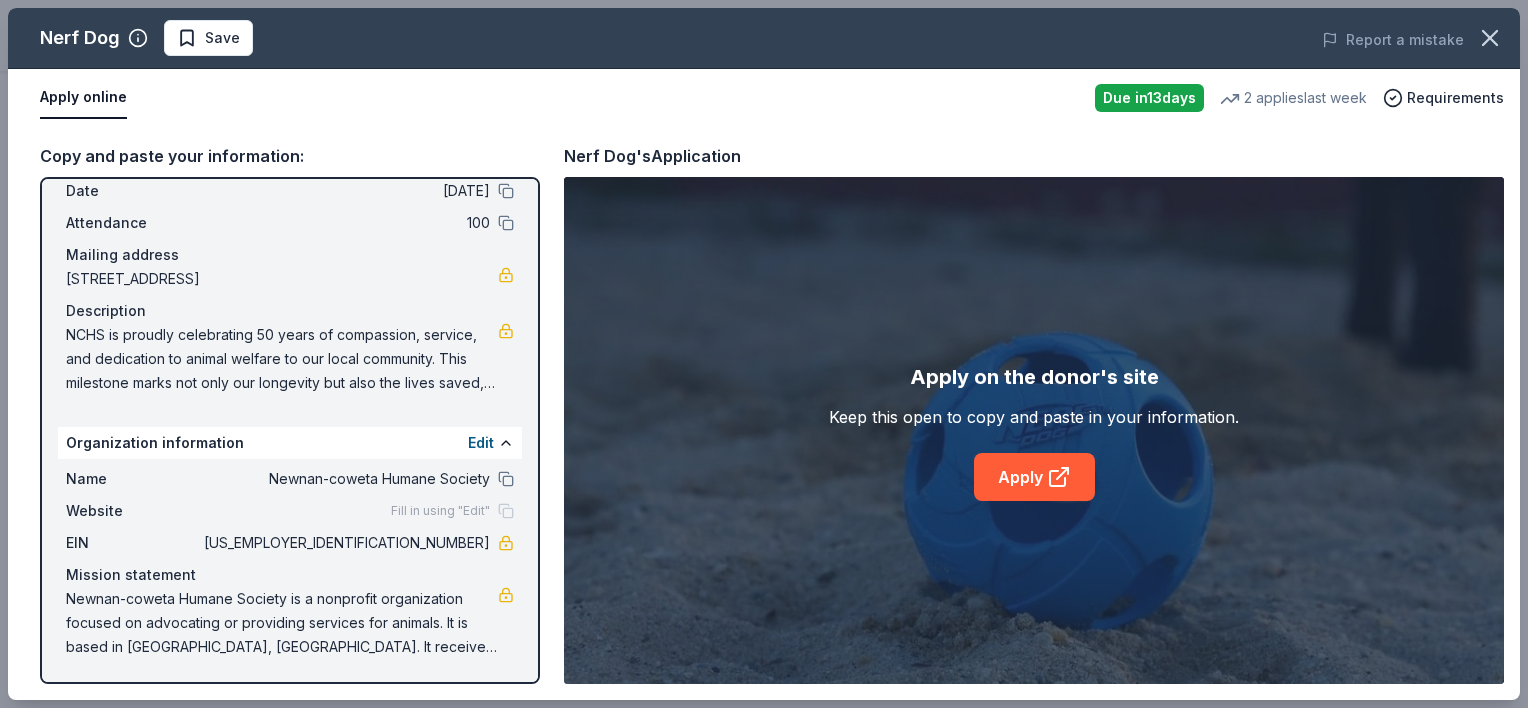 click on "NCHS is proudly celebrating 50 years of compassion, service, and dedication to animal welfare to our local community. This milestone marks not only our longevity but also the lives saved, and the families supported through the commitment of volunteers, donors, and community partners.  Our celebration event on Sept 6th will honor many people who have shaped our mission since 1975 and will include a live auction th raise critical funds for medical care for rescued animals, our foster and adoptions programs, community spay/neuter programs, and pet food and supply assistance for local families in need." at bounding box center (282, 359) 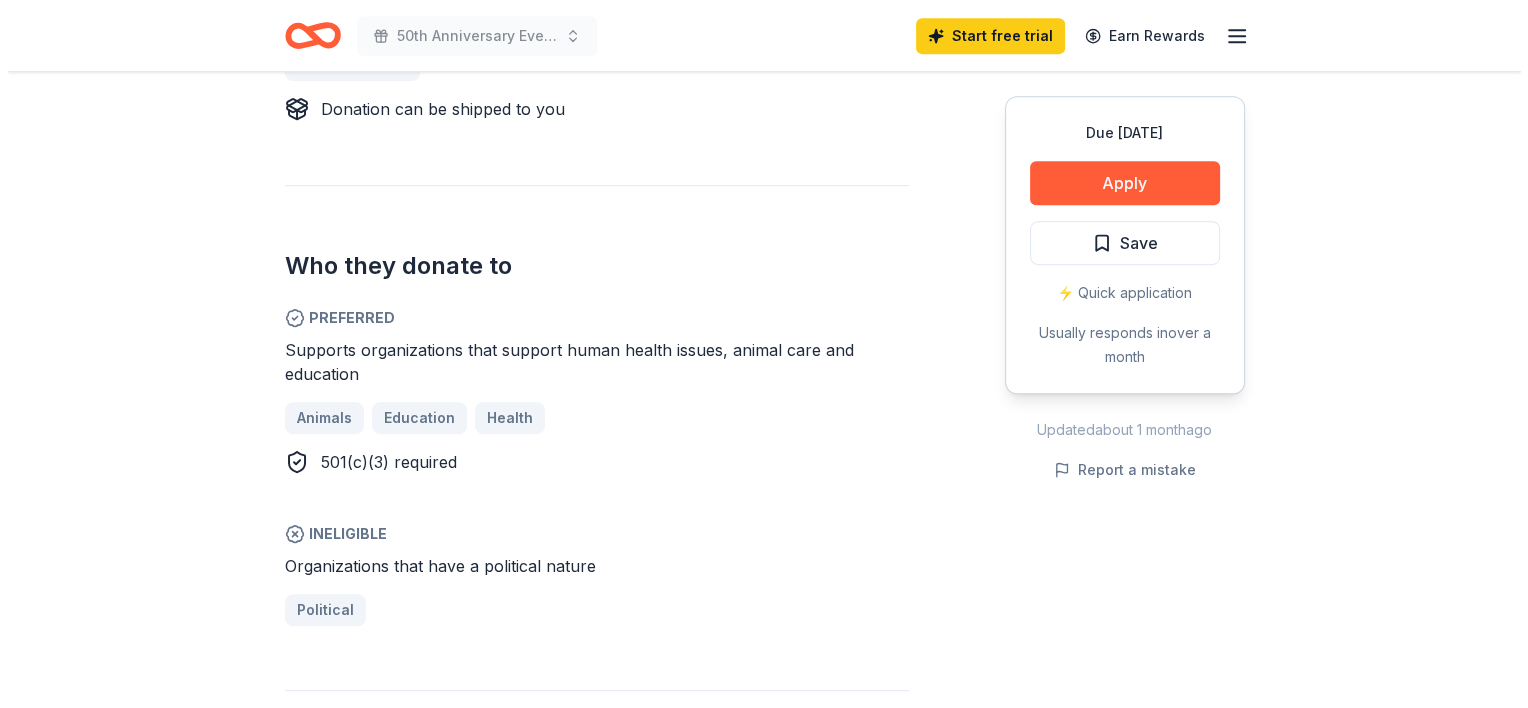 scroll, scrollTop: 900, scrollLeft: 0, axis: vertical 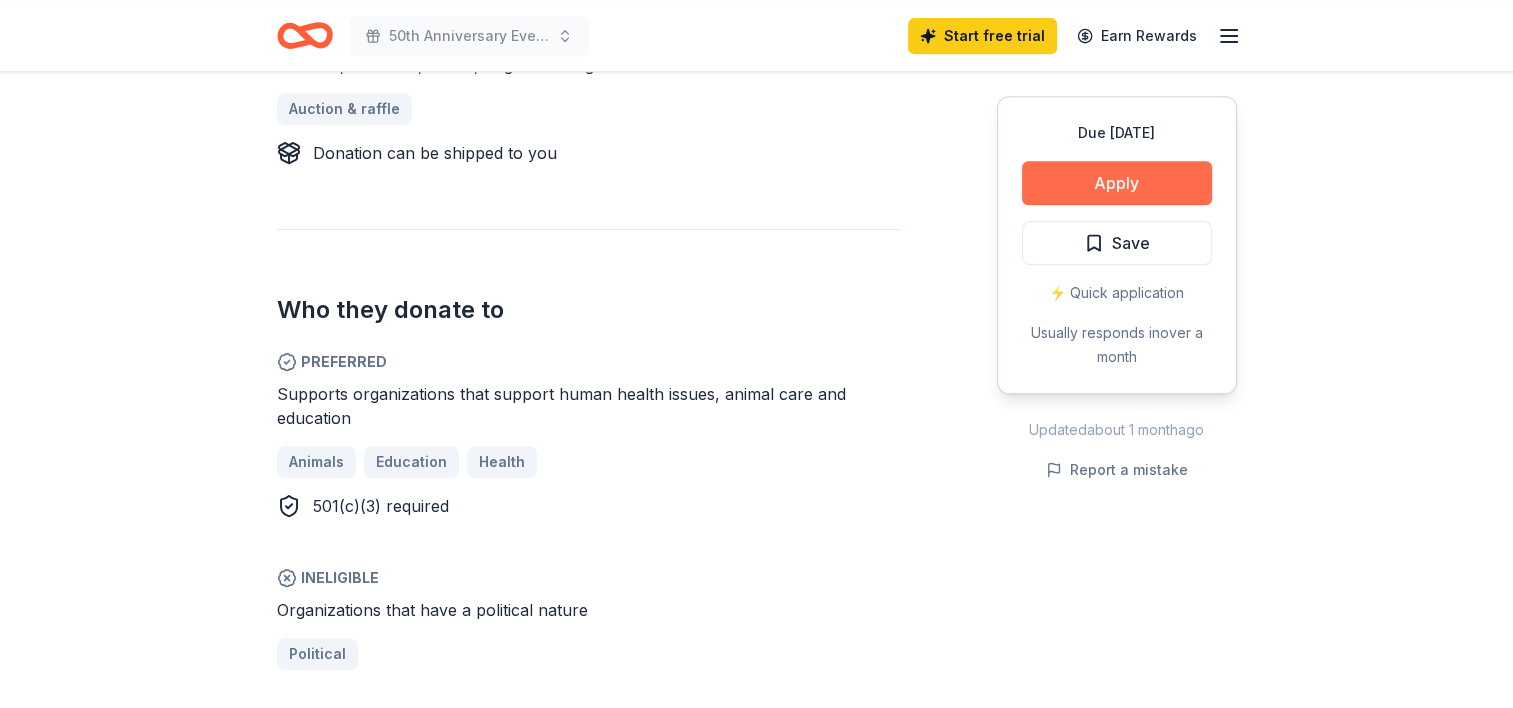 click on "Apply" at bounding box center (1117, 183) 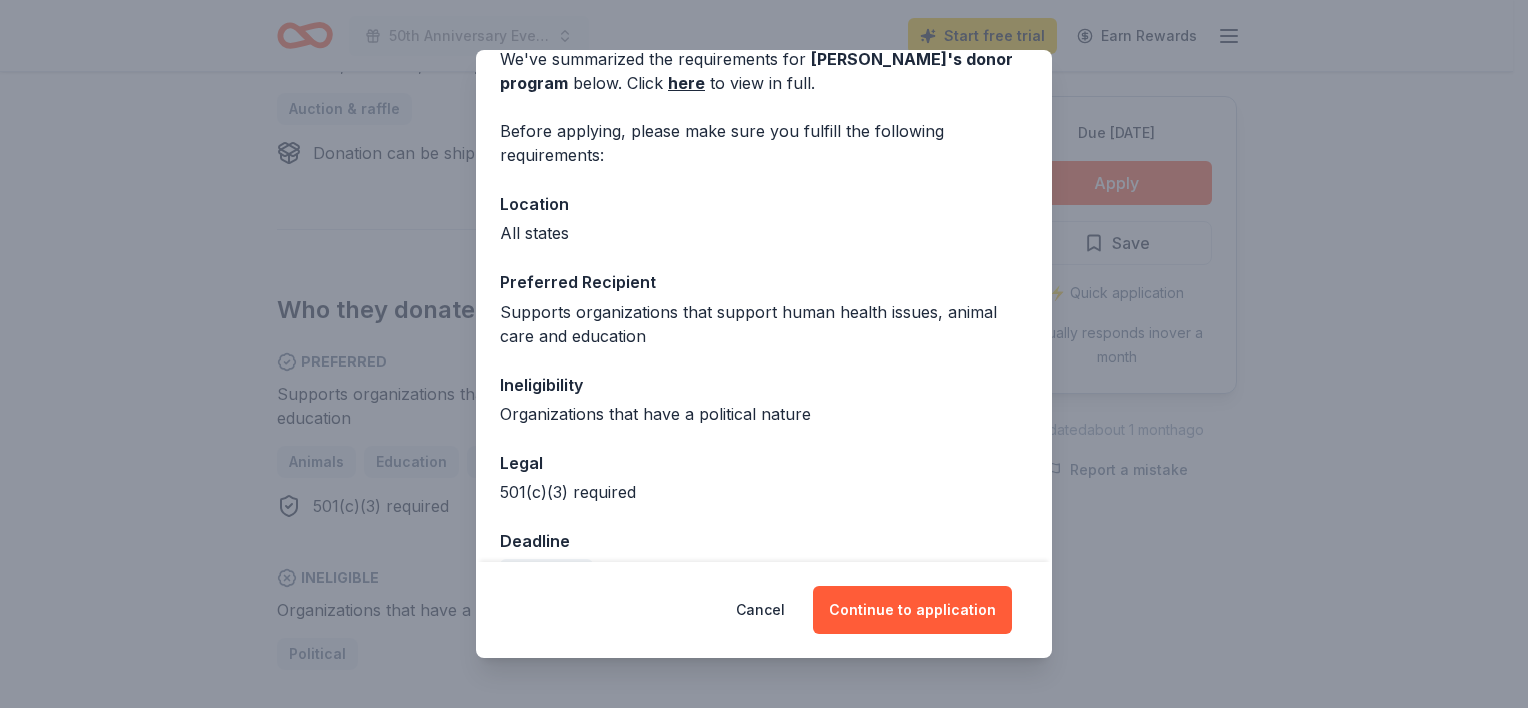 scroll, scrollTop: 148, scrollLeft: 0, axis: vertical 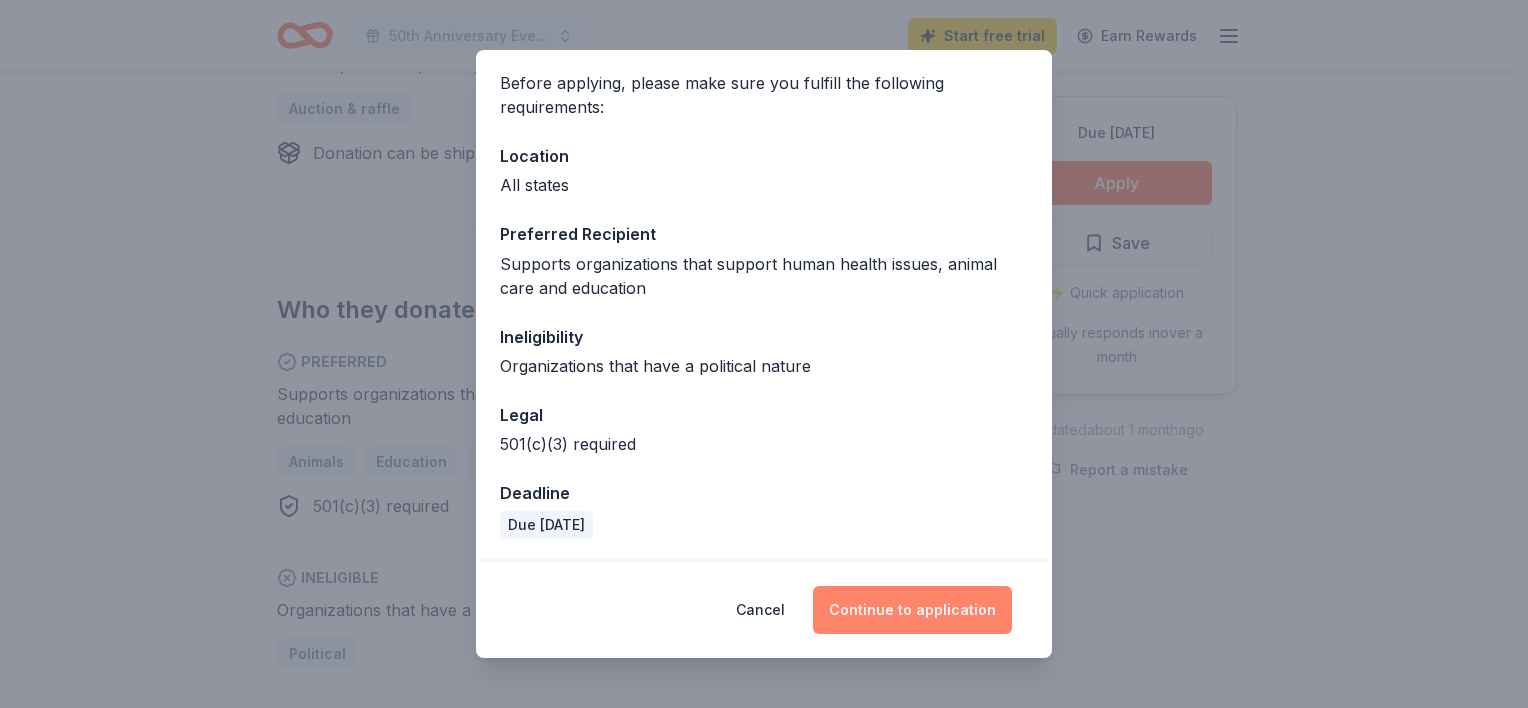 click on "Continue to application" at bounding box center [912, 610] 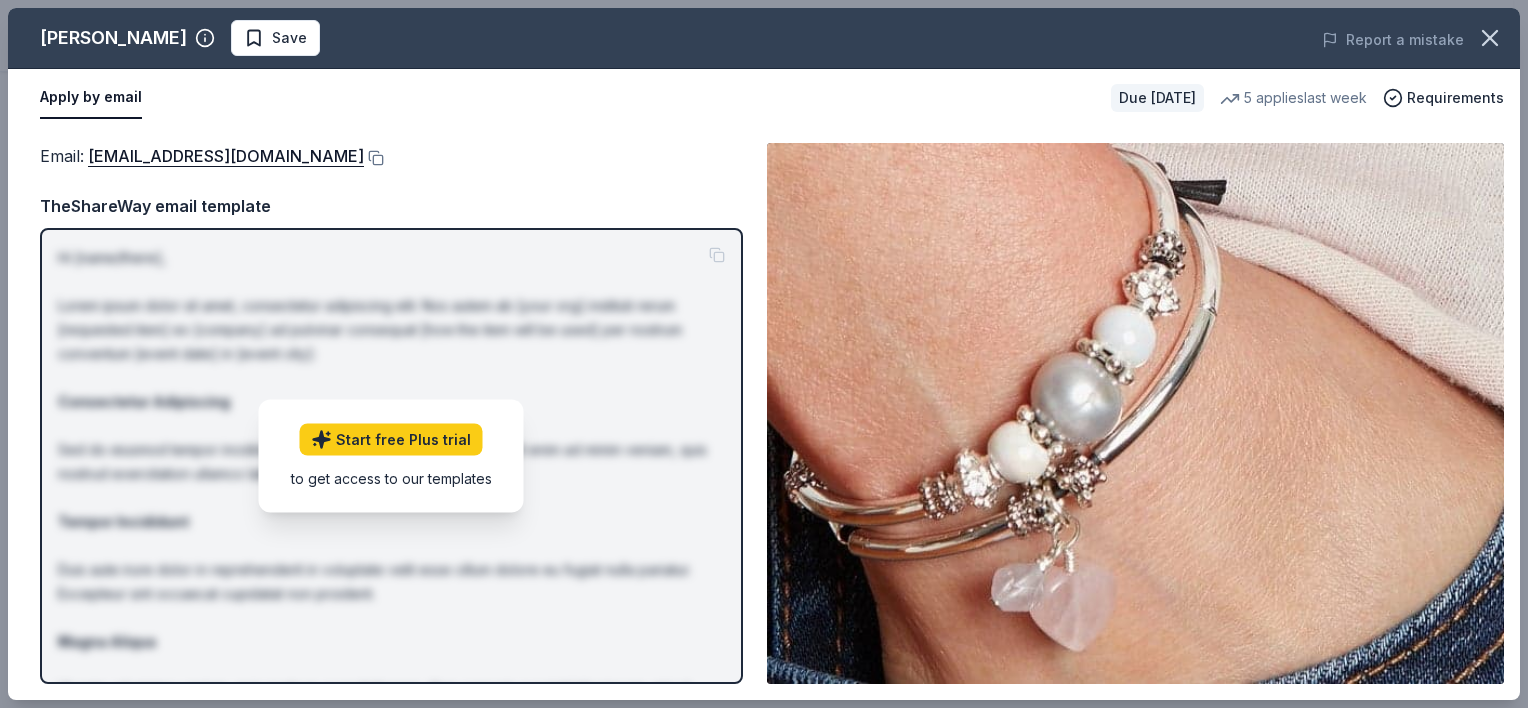 click on "Hi [name/there],
Lorem ipsum dolor sit amet, consectetur adipiscing elit. Nos autem ab [your org] instituti rerum [requested item] ex [company] ad pulvinar consequat [how the item will be used] per nostrum conventum [event date] in [event city]:
Consectetur Adipiscing
Sed do eiusmod tempor incididunt ut labore et dolore magna aliqua. Ut enim ad minim veniam, quis nostrud exercitation ullamco laboris.
Tempor Incididunt
Duis aute irure dolor in reprehenderit in voluptate velit esse cillum dolore eu fugiat nulla pariatur. Excepteur sint occaecat cupidatat non proident.
Magna Aliqua
Ut enim ad minima veniam, quis nostrum exercitationem ullam corporis suscipit laboriosam, nisi ut aliquid ex ea commodi consequatur.
Nostrum ID numerus est [EIN]. Contactus per [your phone number].
Best,
[your name]" at bounding box center [391, 546] 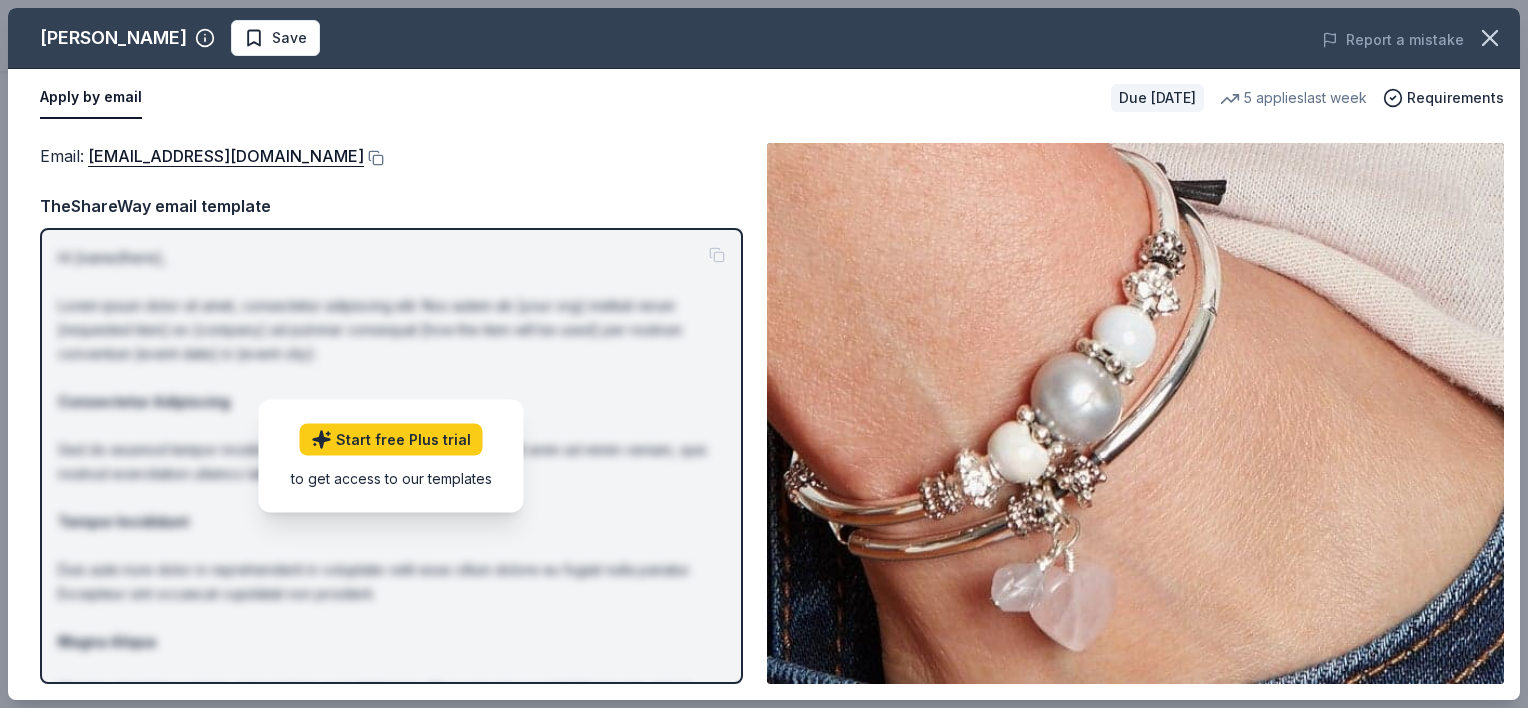 click at bounding box center (1135, 413) 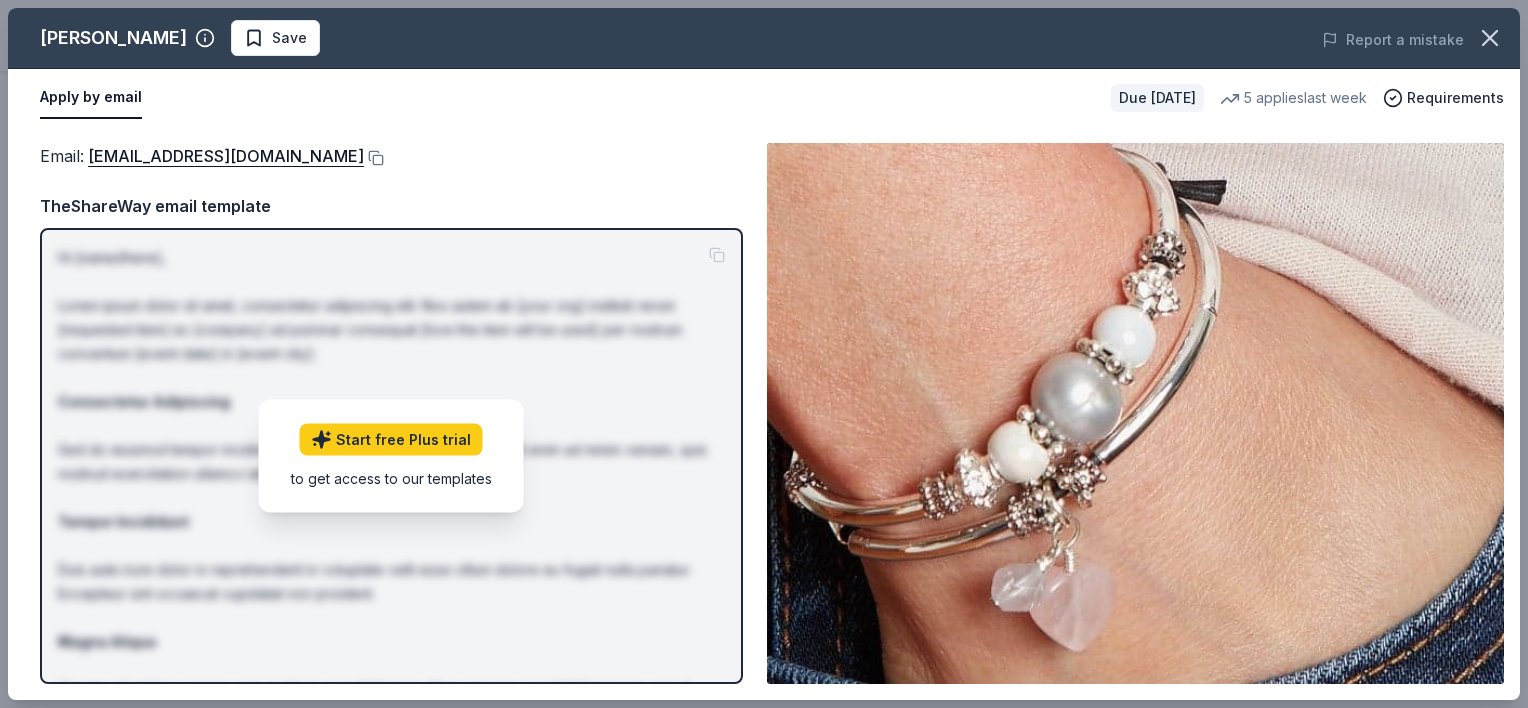 click on "Consectetur Adipiscing" at bounding box center (144, 401) 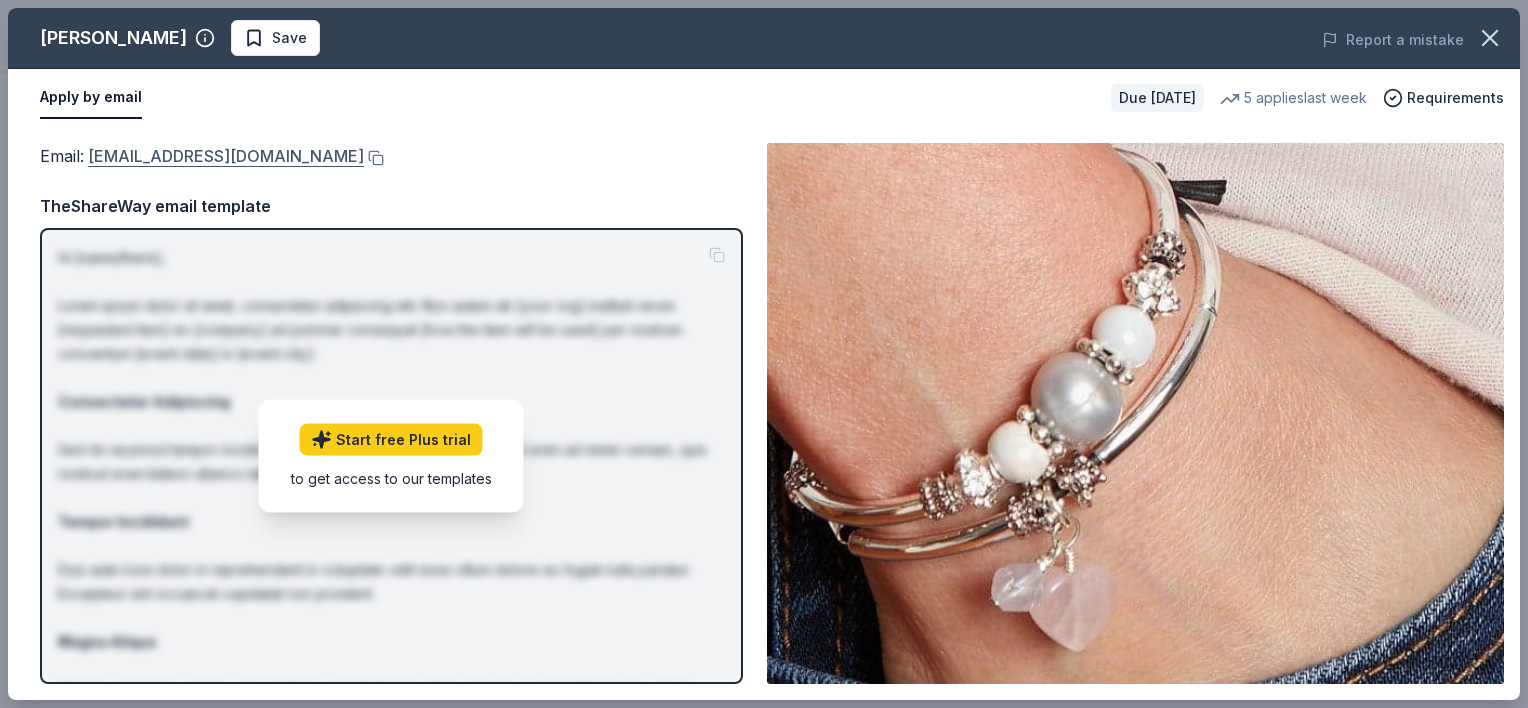 click on "donations@lizzyjames.com" at bounding box center [226, 156] 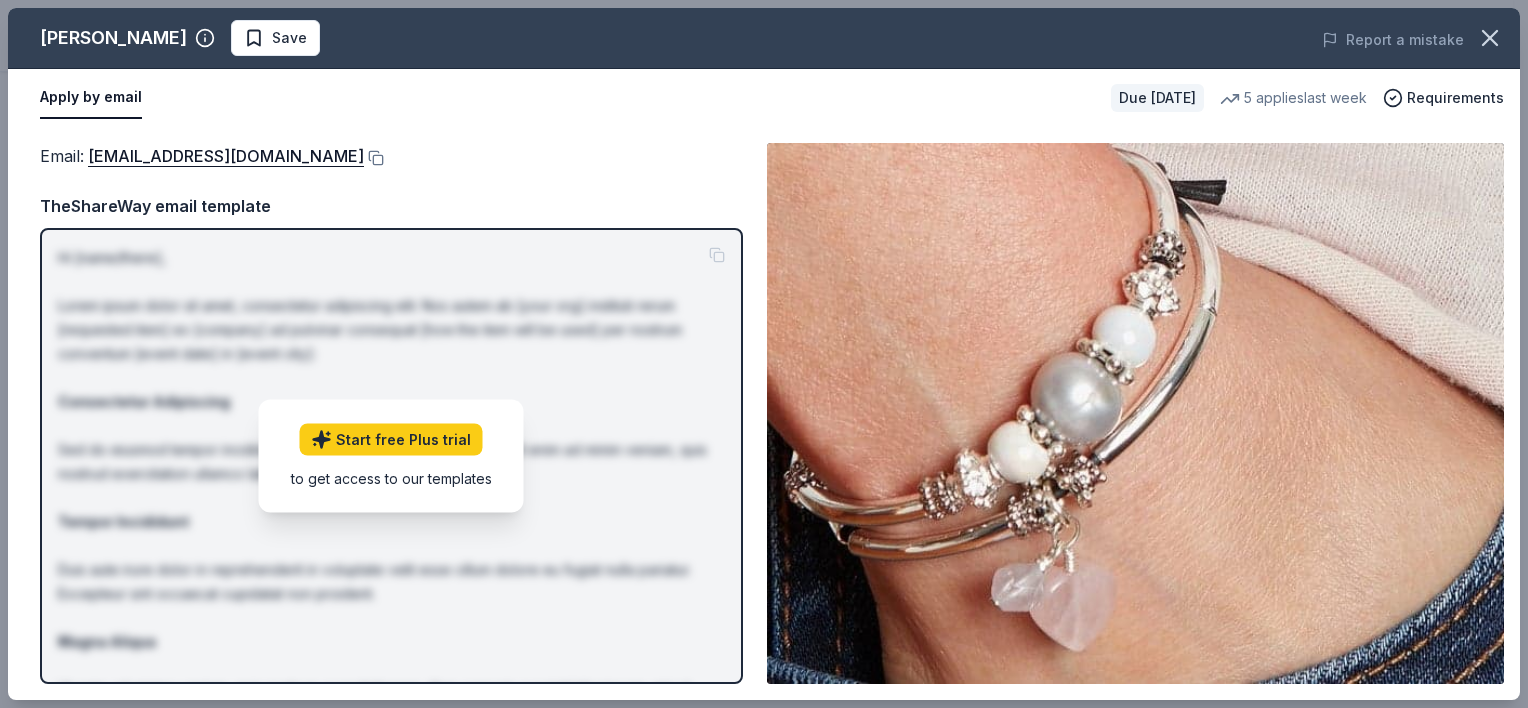 click on "Apply by email" at bounding box center (567, 98) 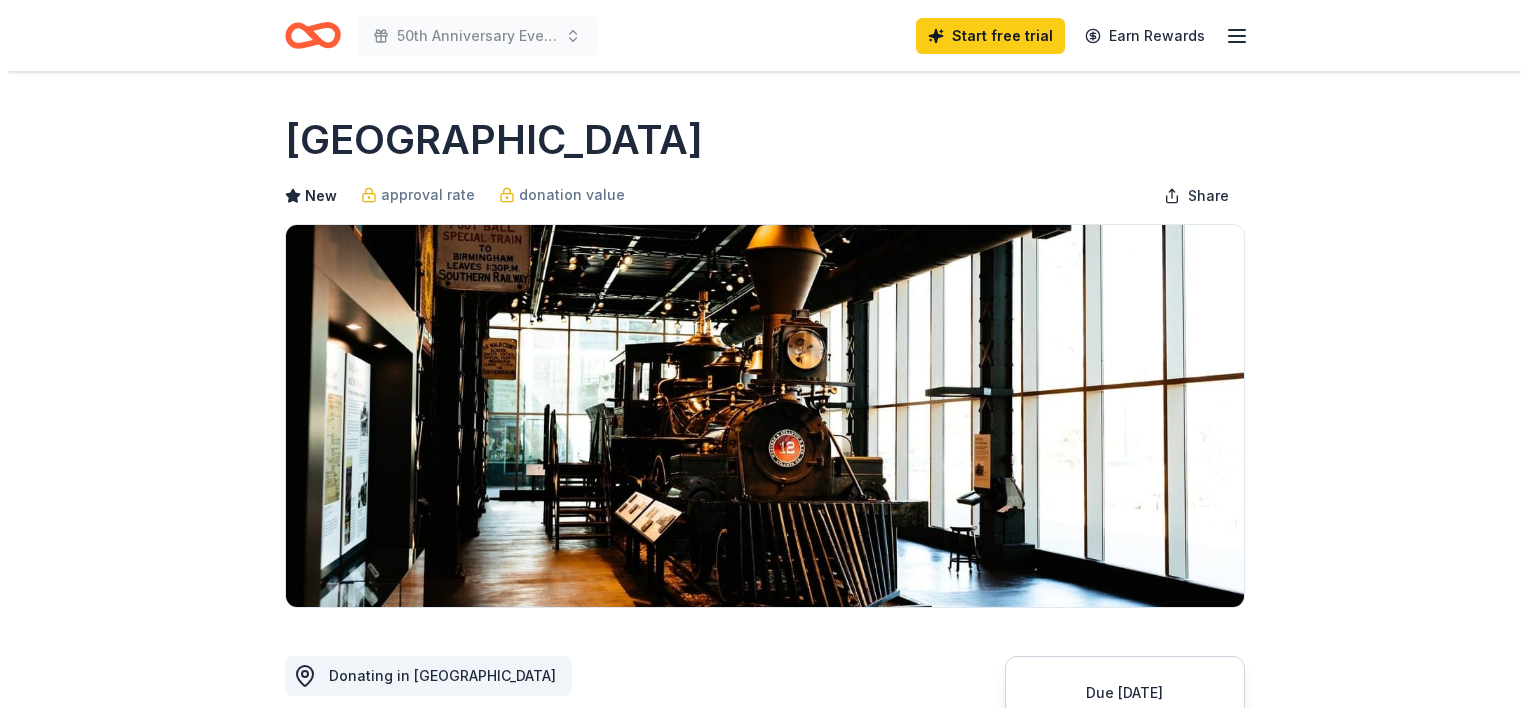 scroll, scrollTop: 0, scrollLeft: 0, axis: both 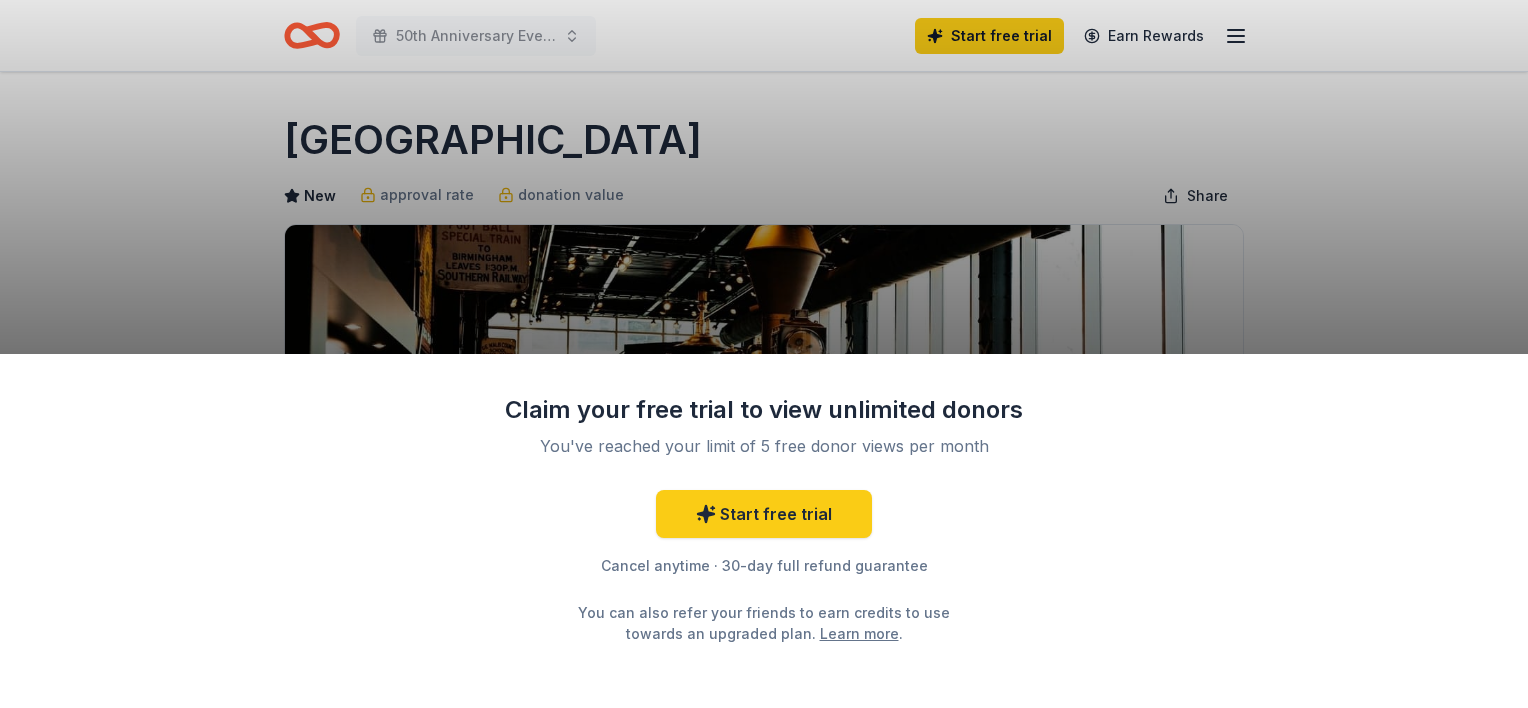 click on "Claim your free trial to view unlimited donors You've reached your limit of 5 free donor views per month Start free  trial Cancel anytime · 30-day full refund guarantee You can also refer your friends to earn credits to use towards an upgraded plan.   Learn more ." at bounding box center [764, 354] 